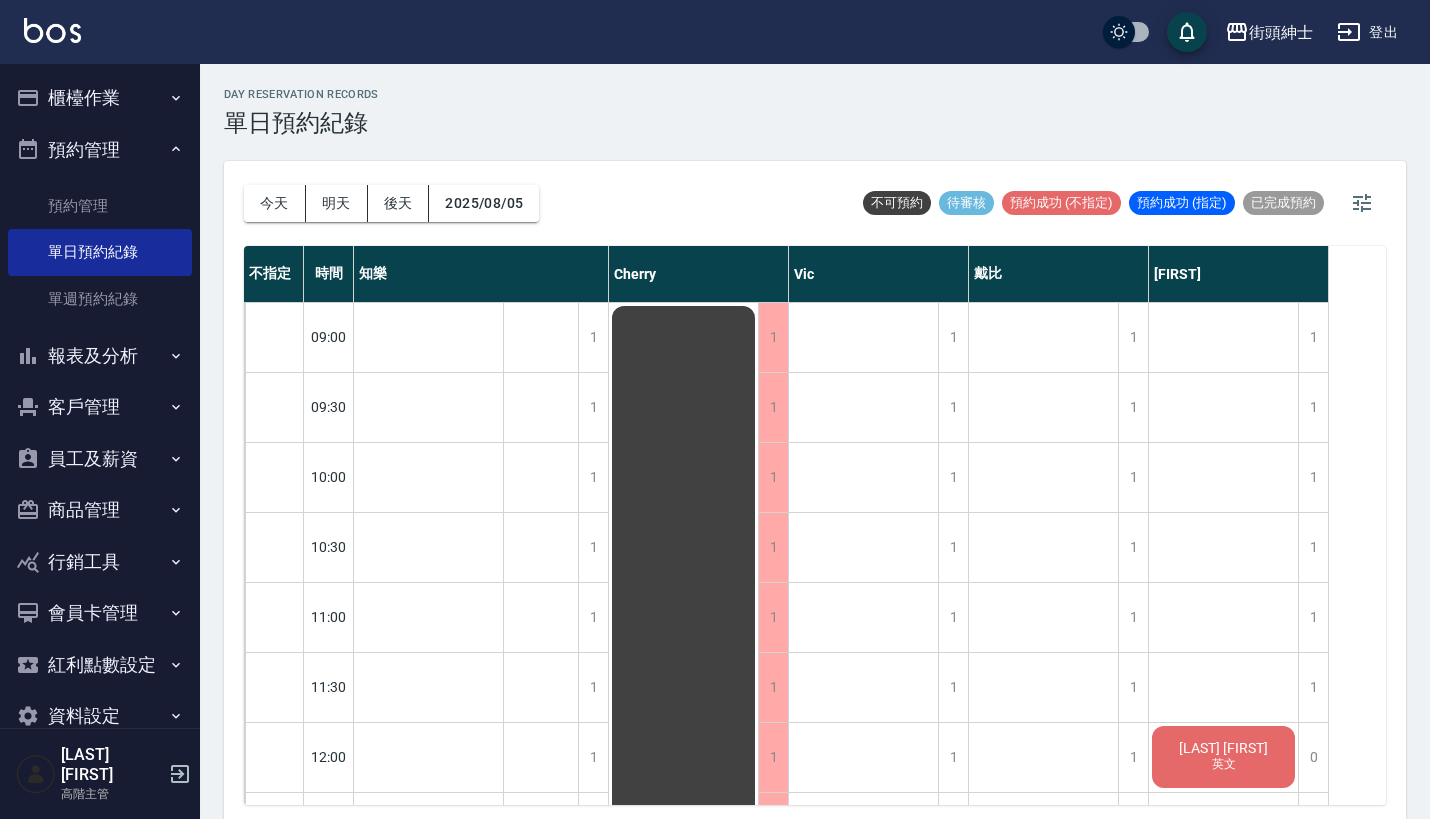 scroll, scrollTop: 5, scrollLeft: 0, axis: vertical 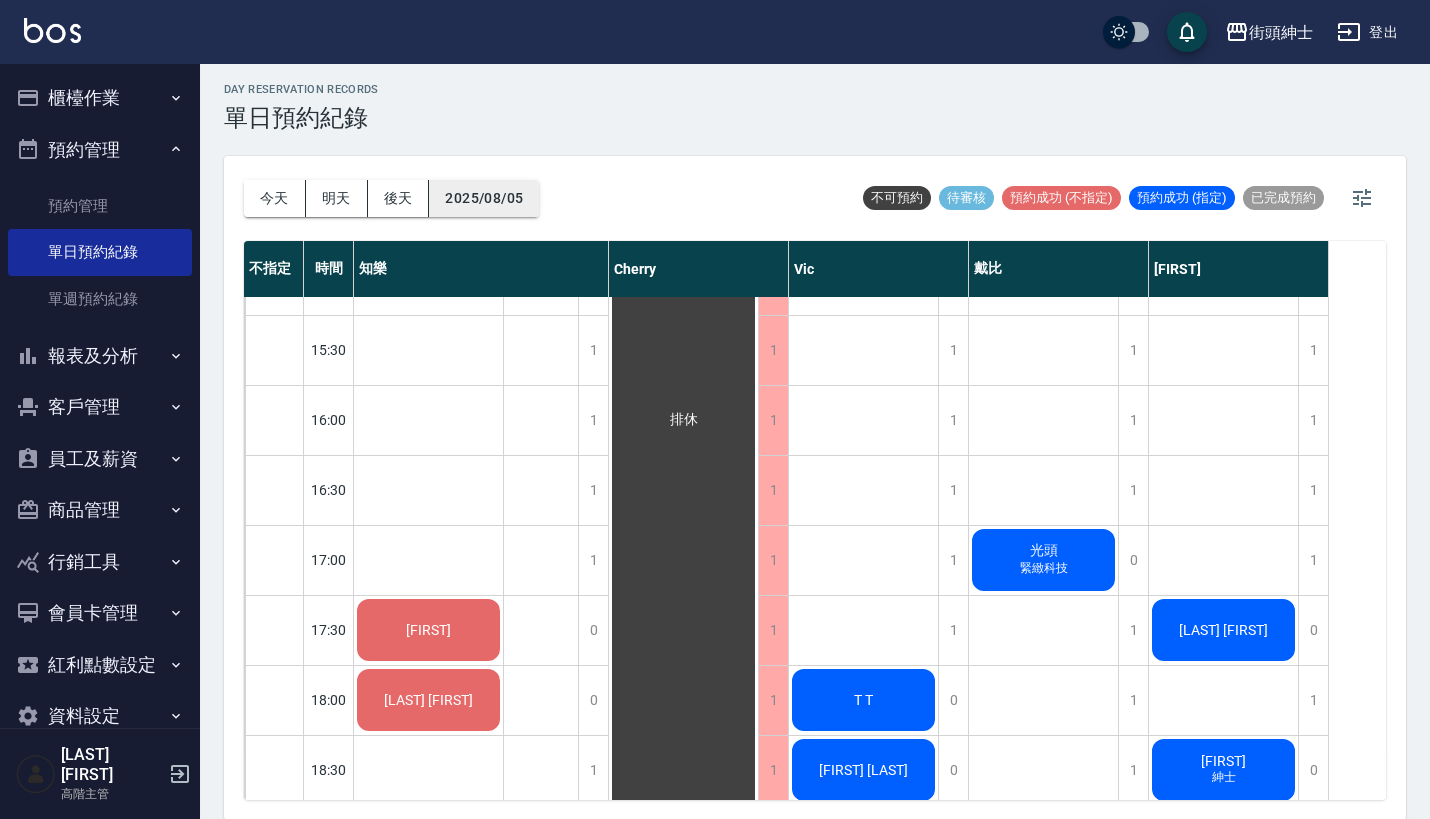 click on "2025/08/05" at bounding box center [484, 198] 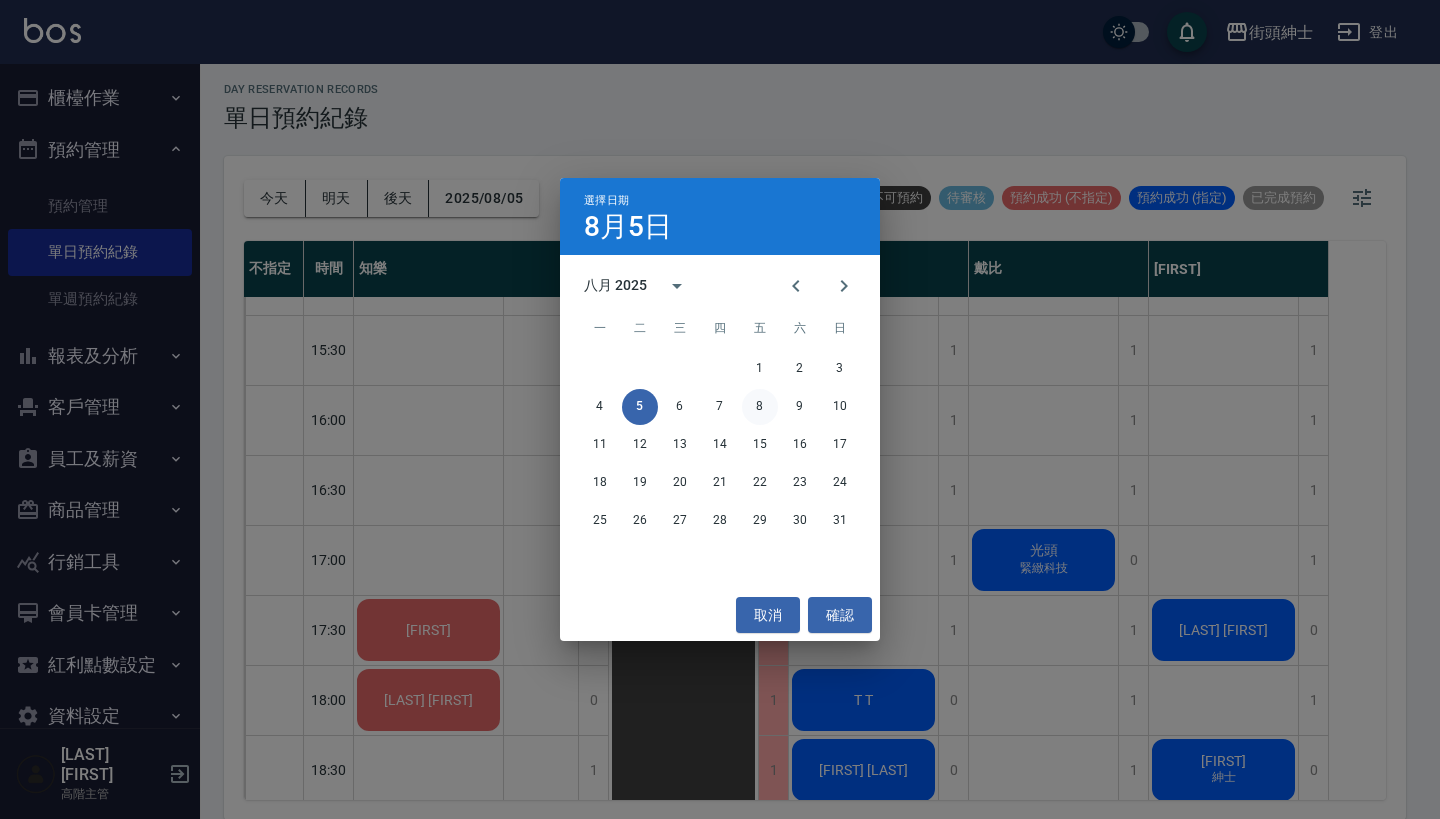 click on "8" at bounding box center (760, 407) 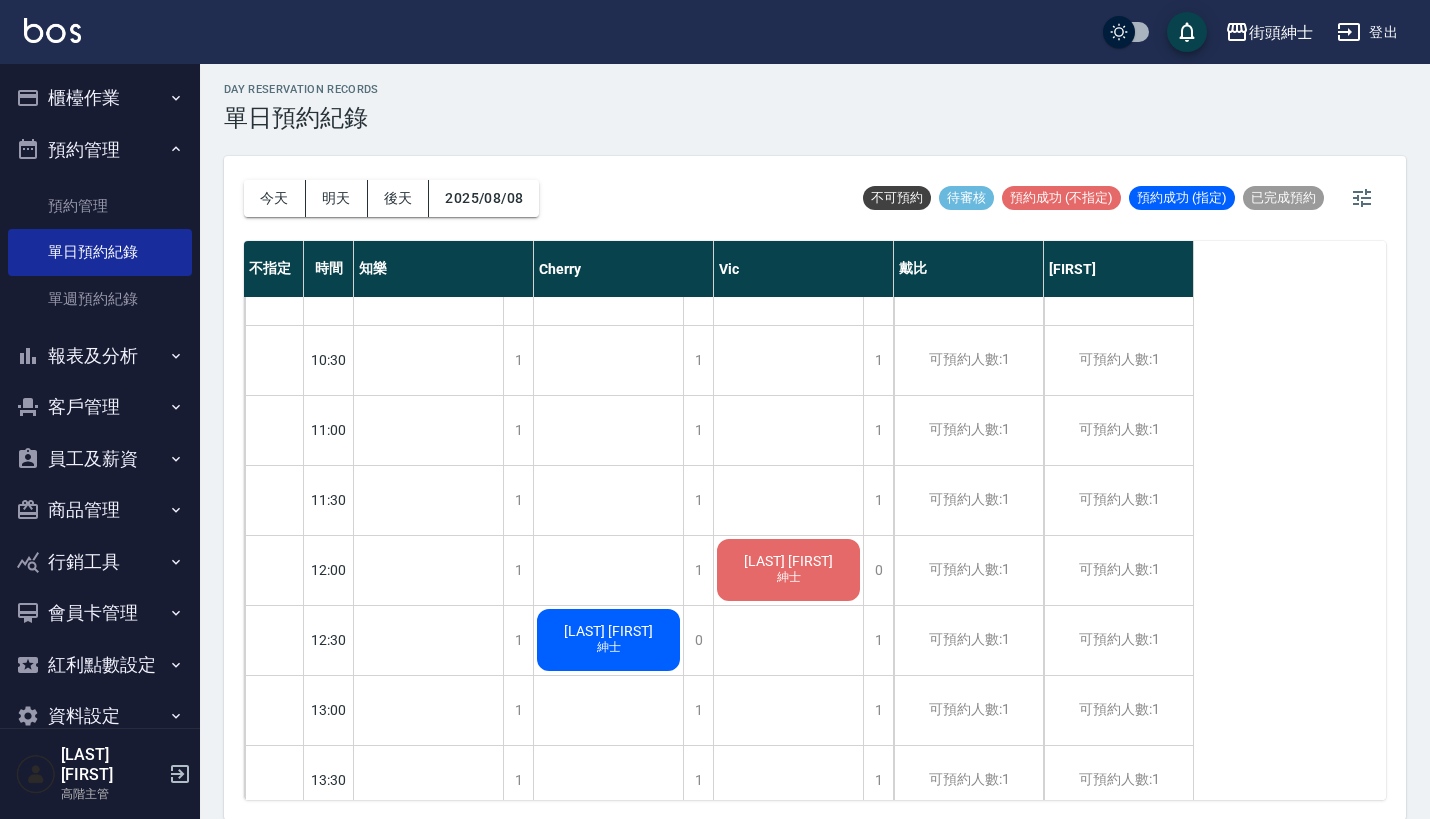 scroll, scrollTop: 0, scrollLeft: 0, axis: both 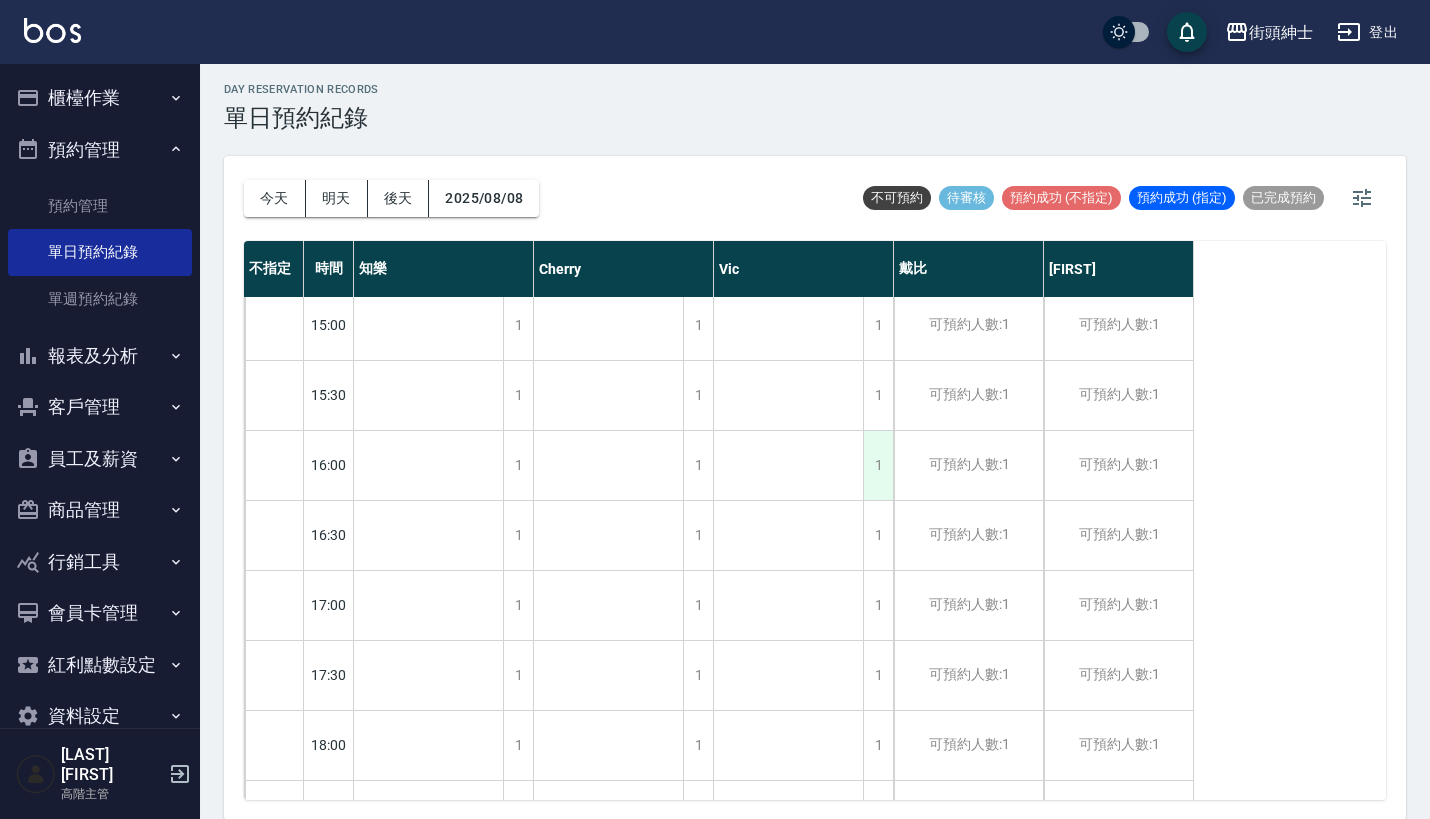 click on "1" at bounding box center (878, 465) 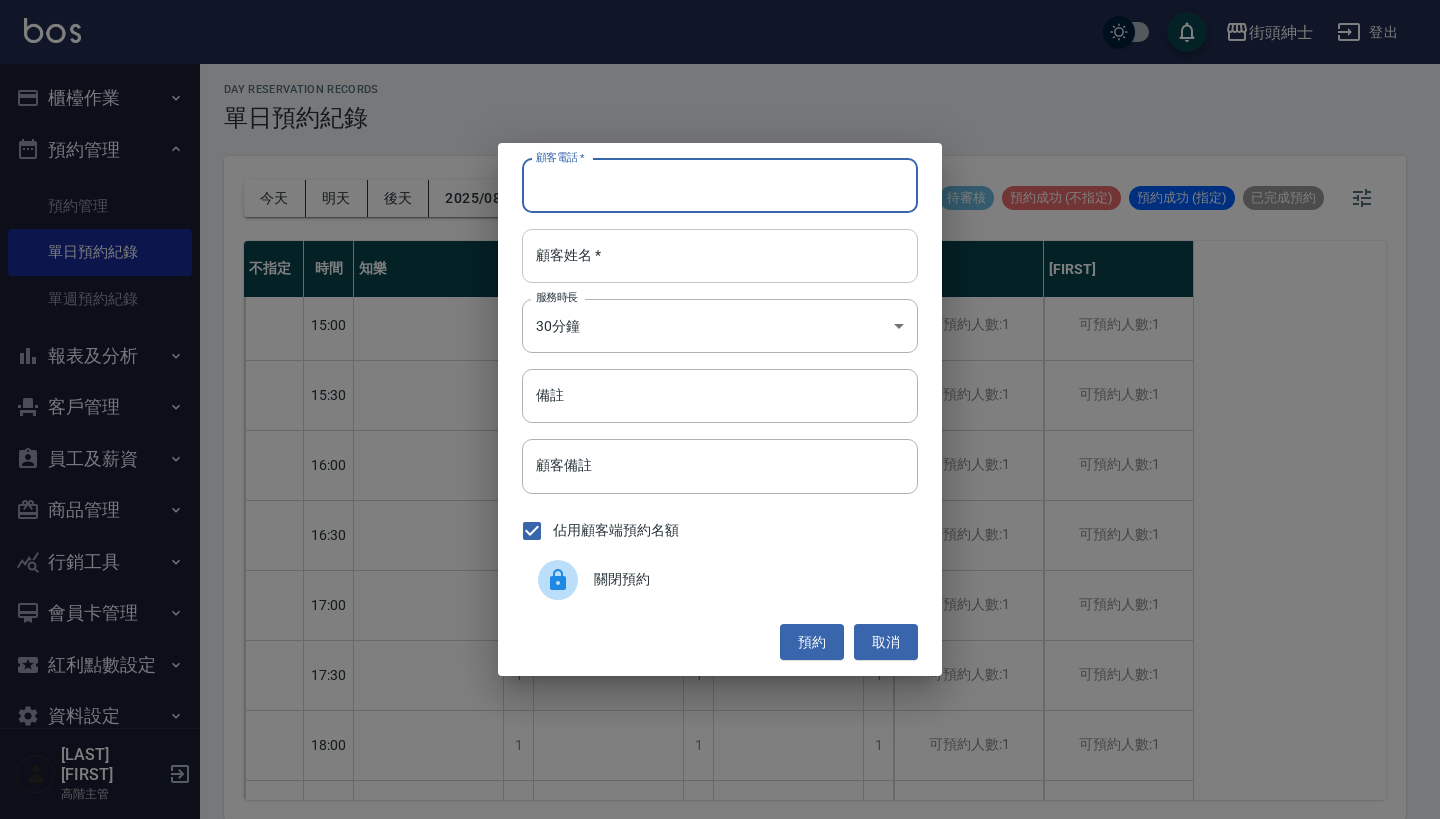 paste on "[FIRST] 電話：[PHONE]" 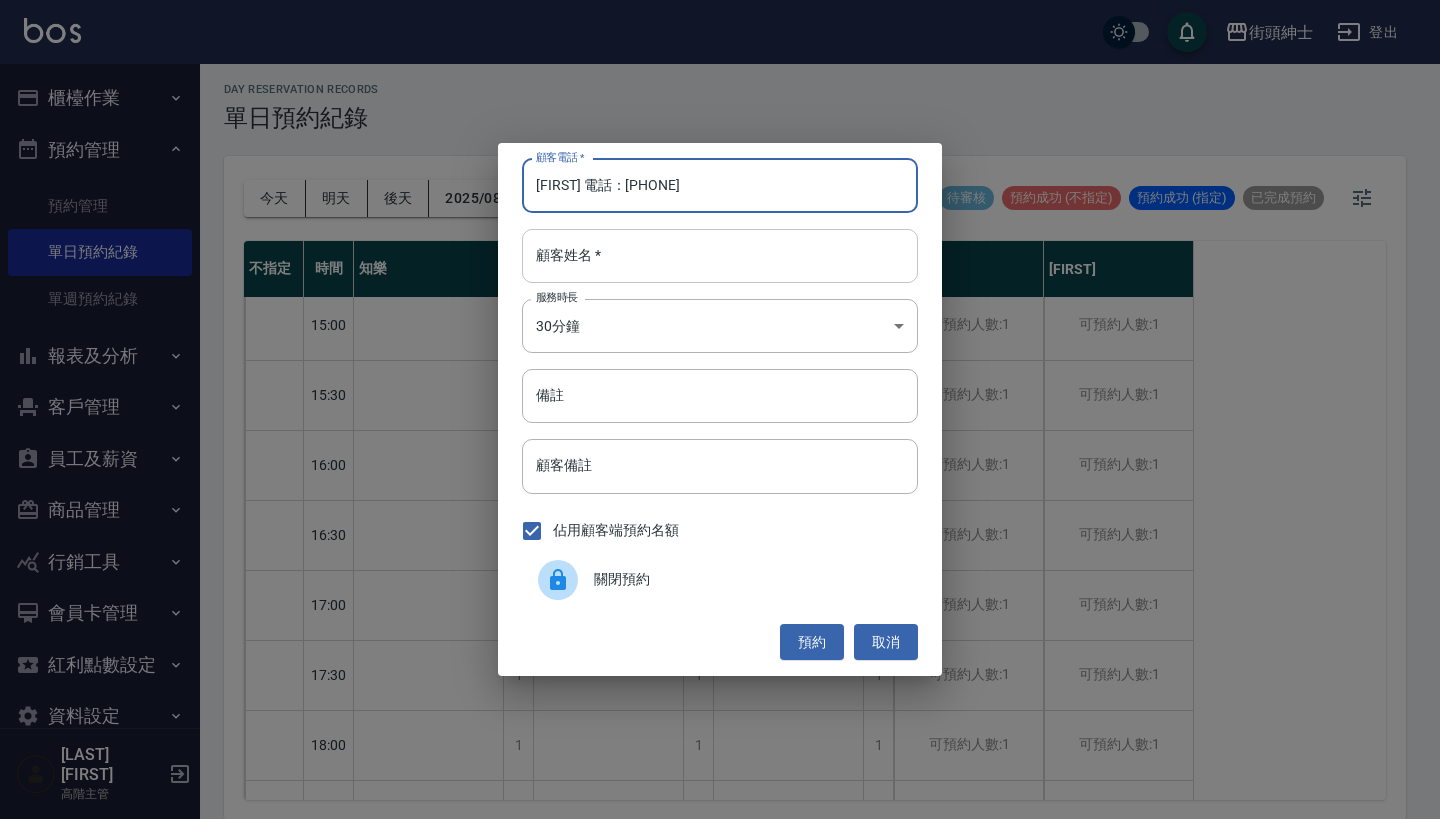 type on "[FIRST] 電話：[PHONE]" 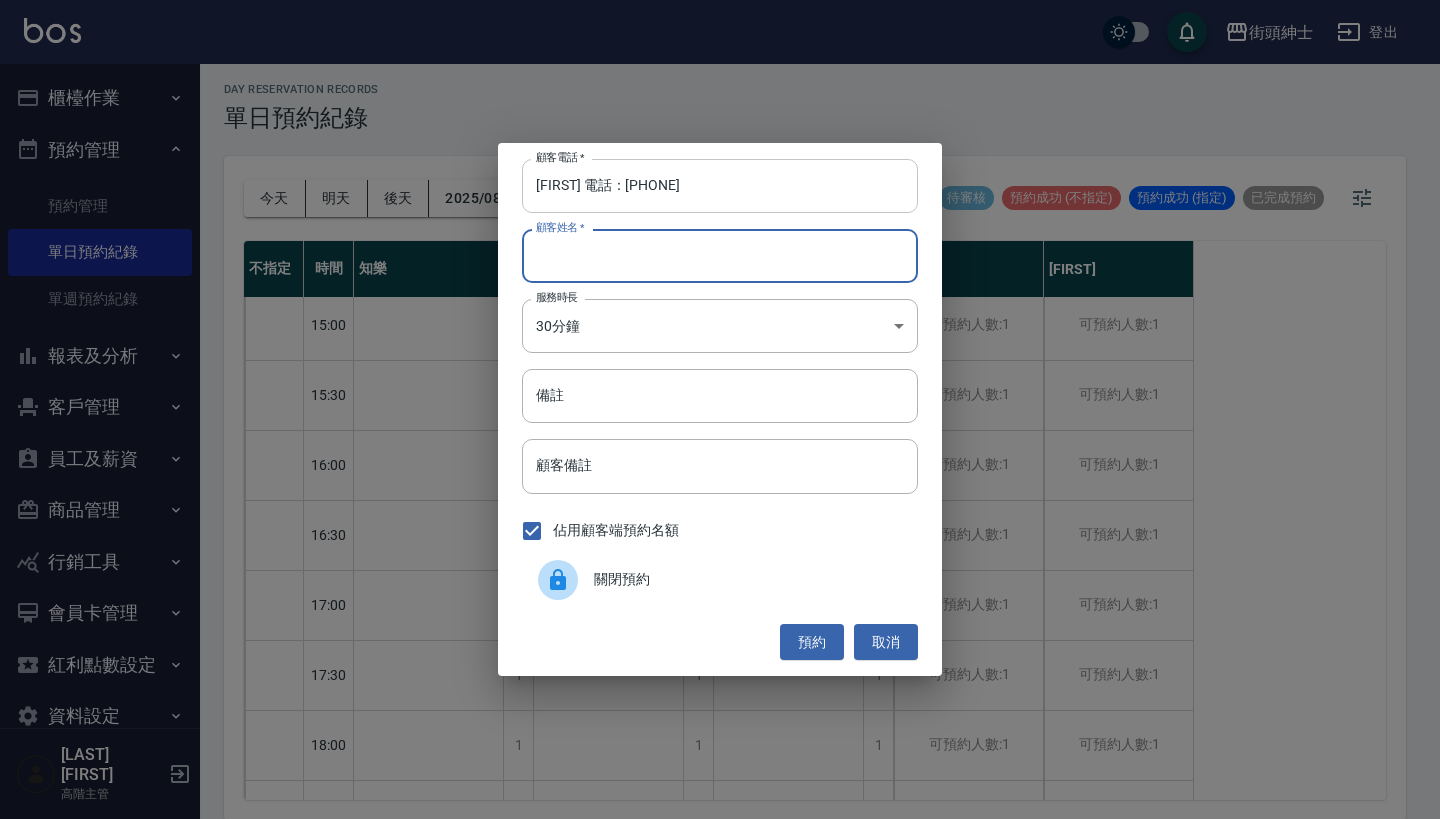 paste on "[FIRST] 電話：[PHONE]" 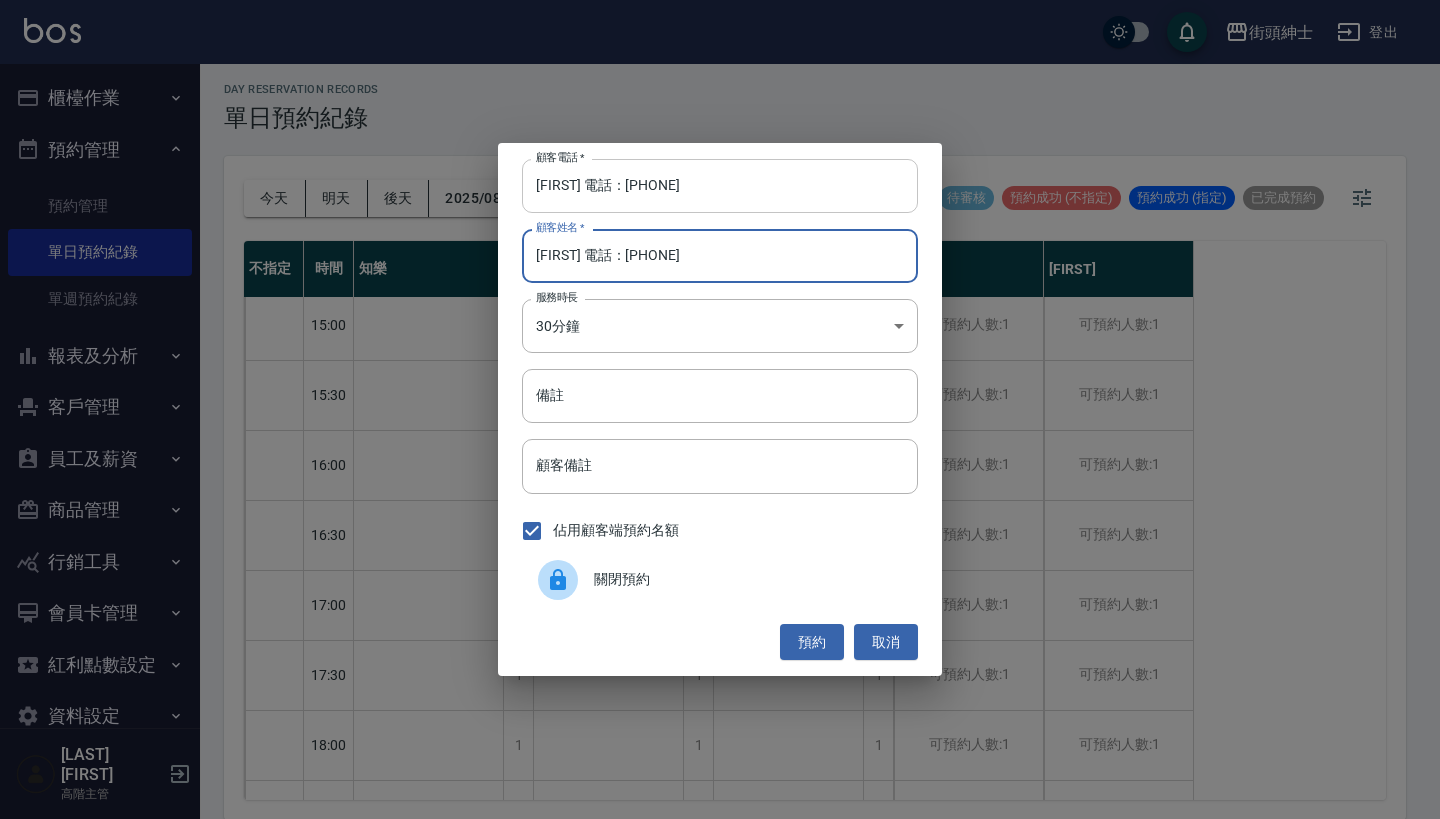 type on "[FIRST] 電話：[PHONE]" 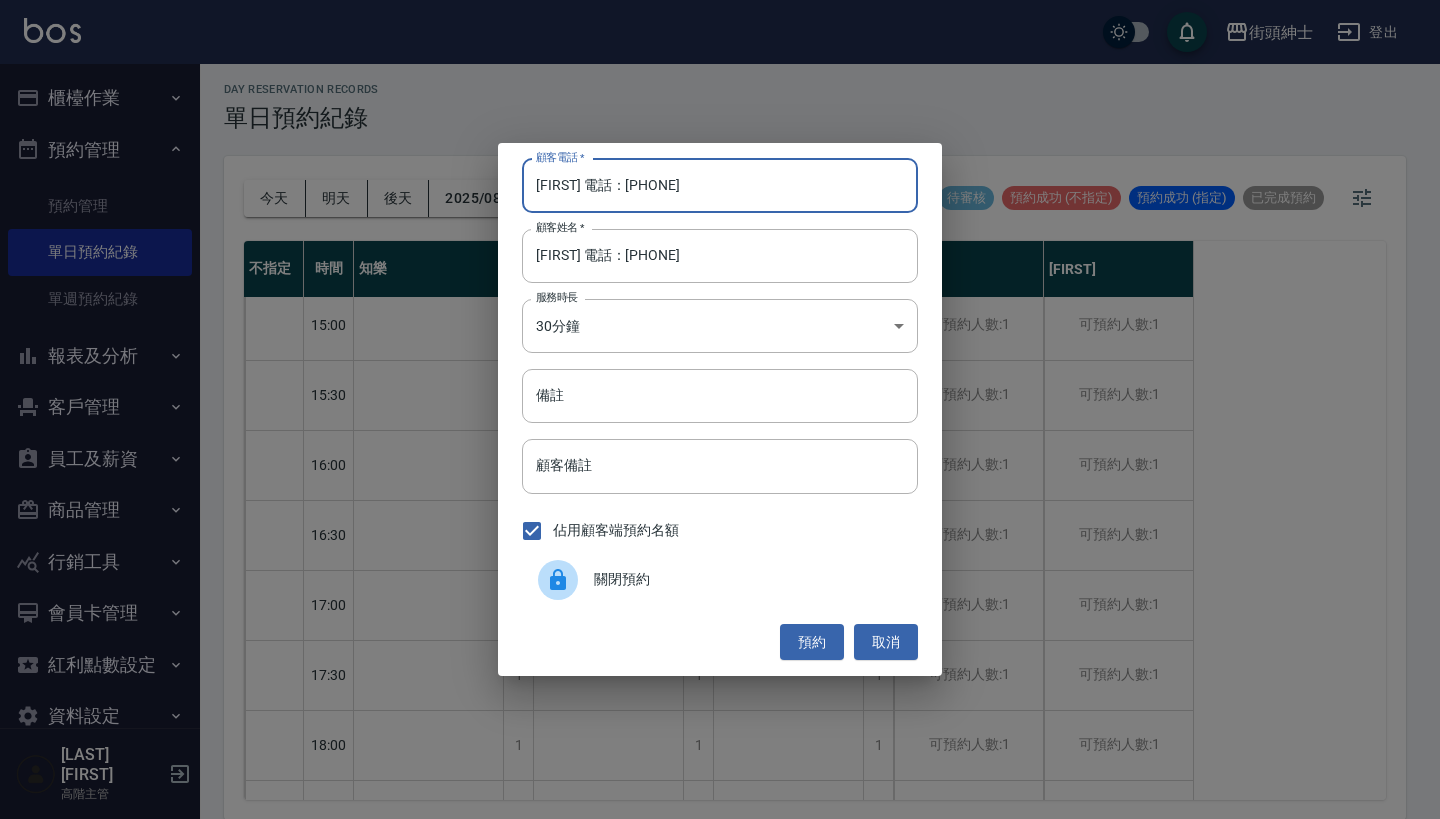 drag, startPoint x: 603, startPoint y: 193, endPoint x: 398, endPoint y: 193, distance: 205 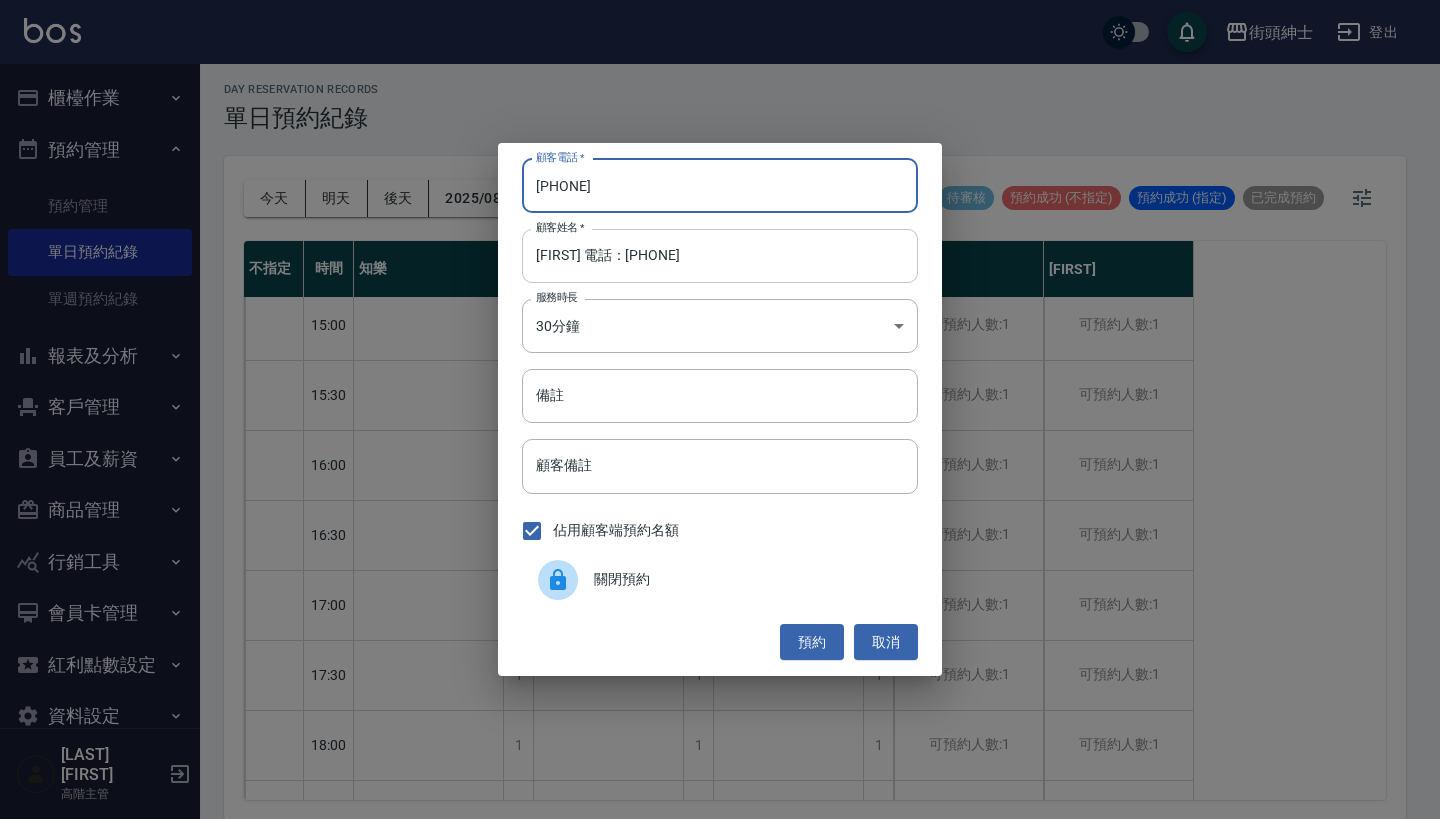 type on "[PHONE]" 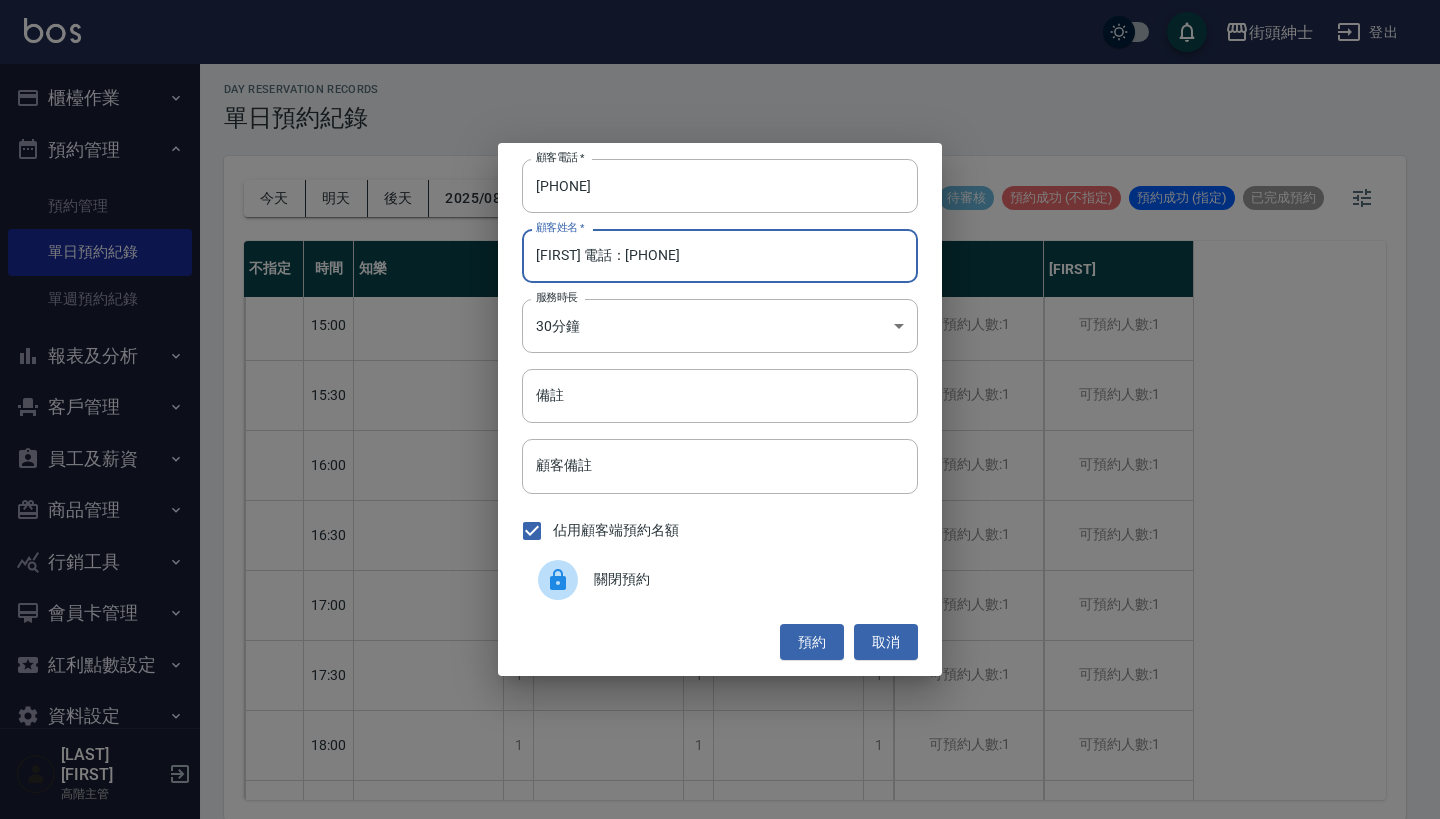 drag, startPoint x: 719, startPoint y: 255, endPoint x: 567, endPoint y: 254, distance: 152.0033 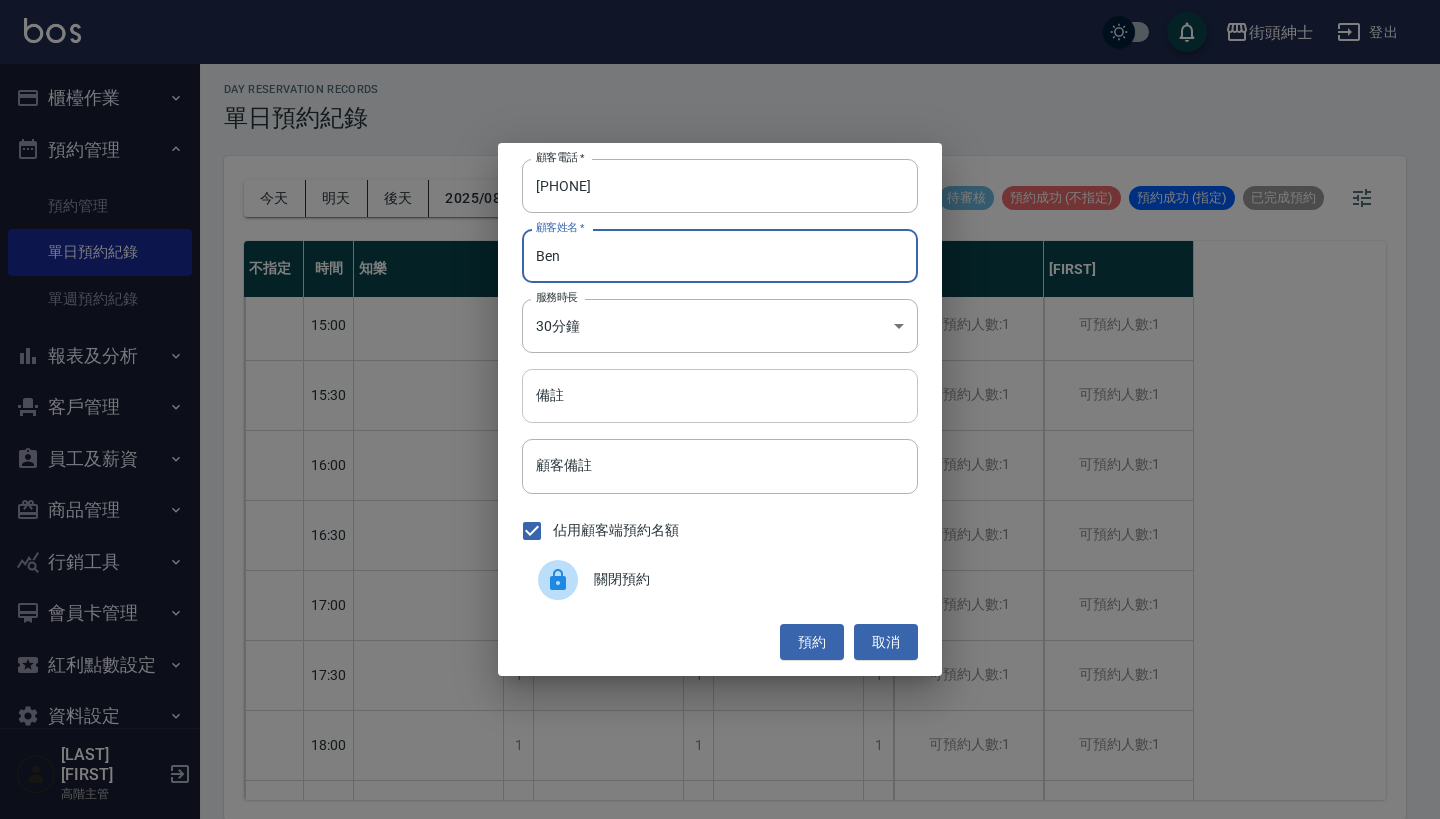 type on "Ben" 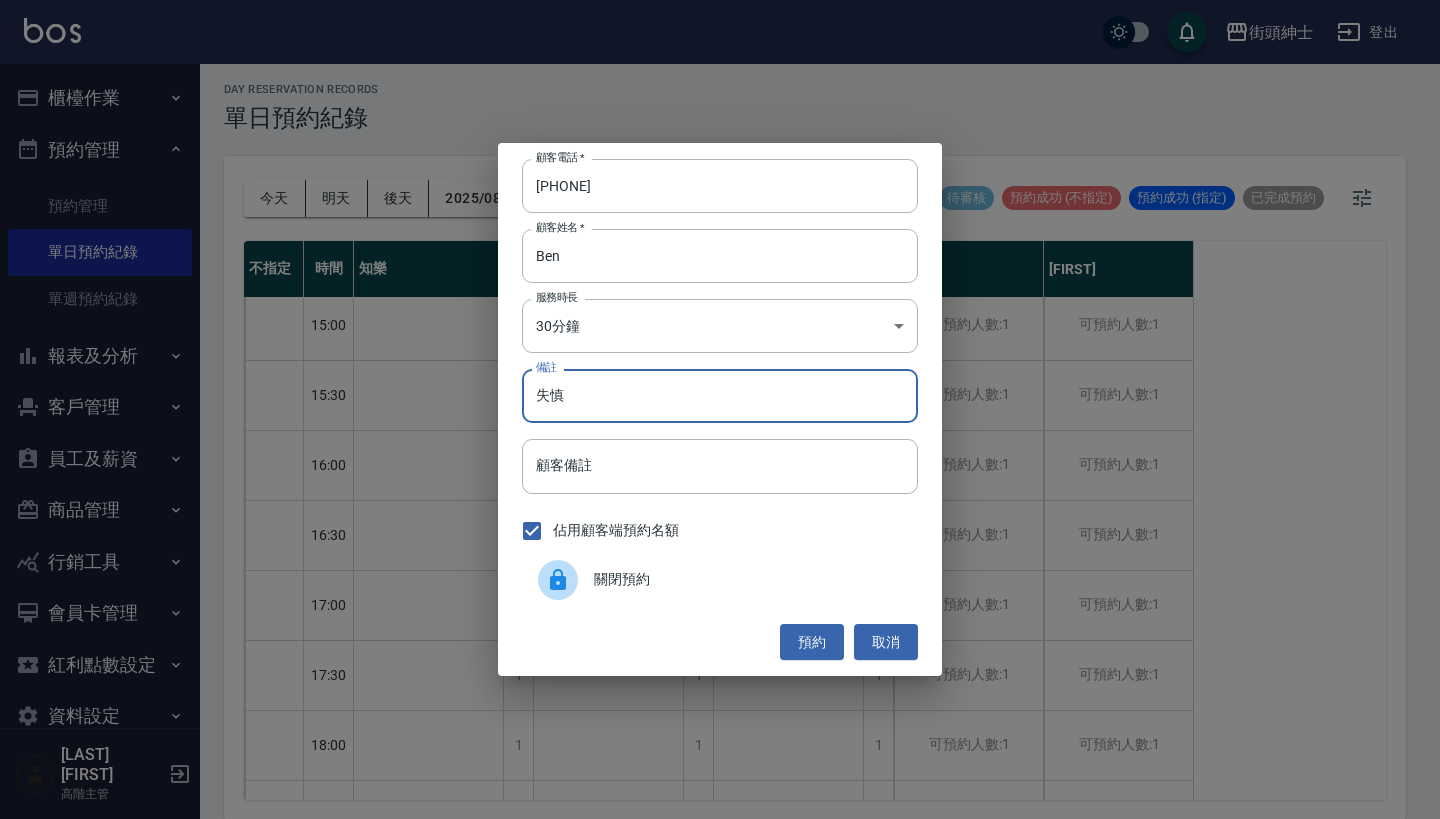type on "失" 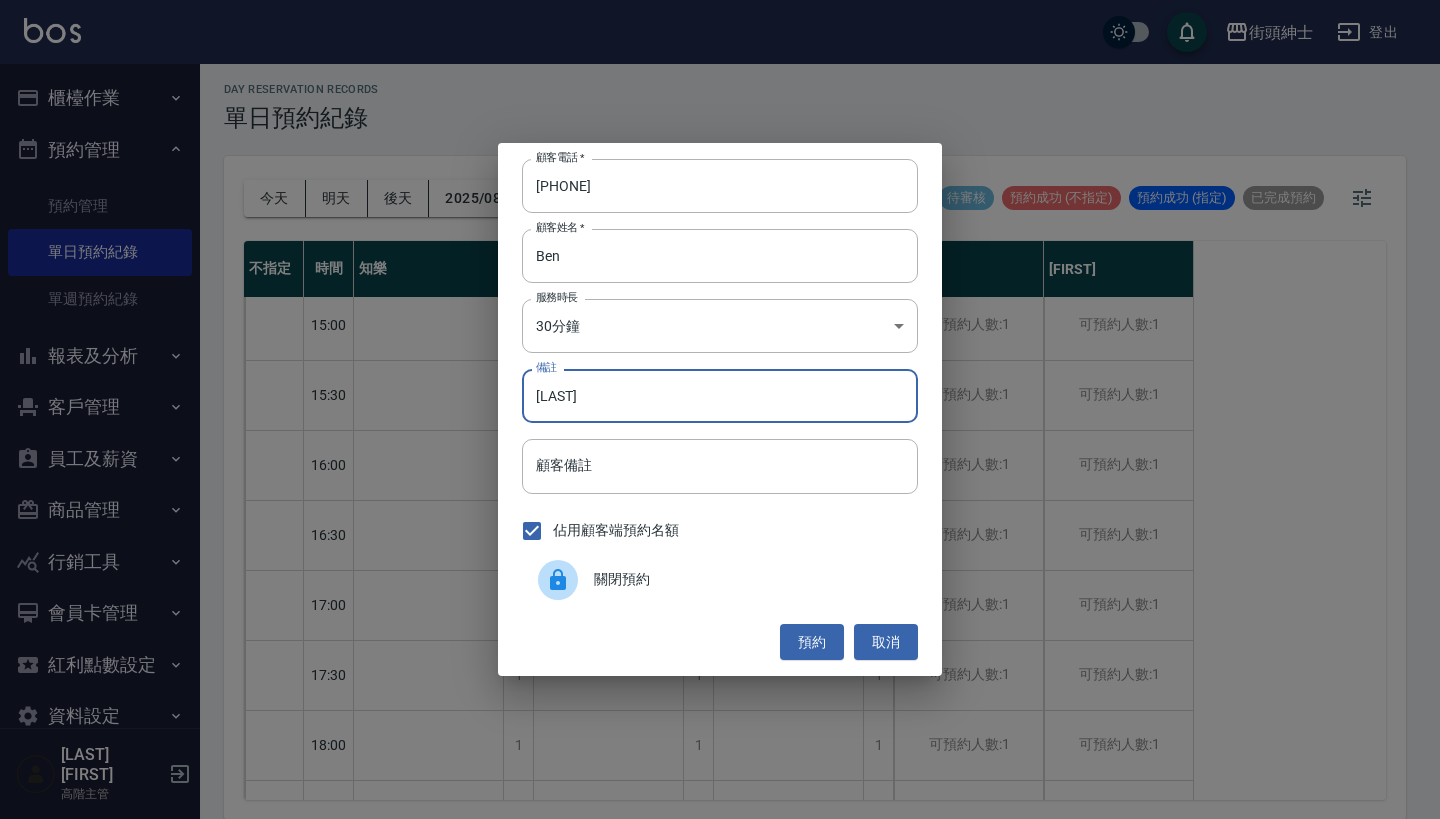 type on "恩" 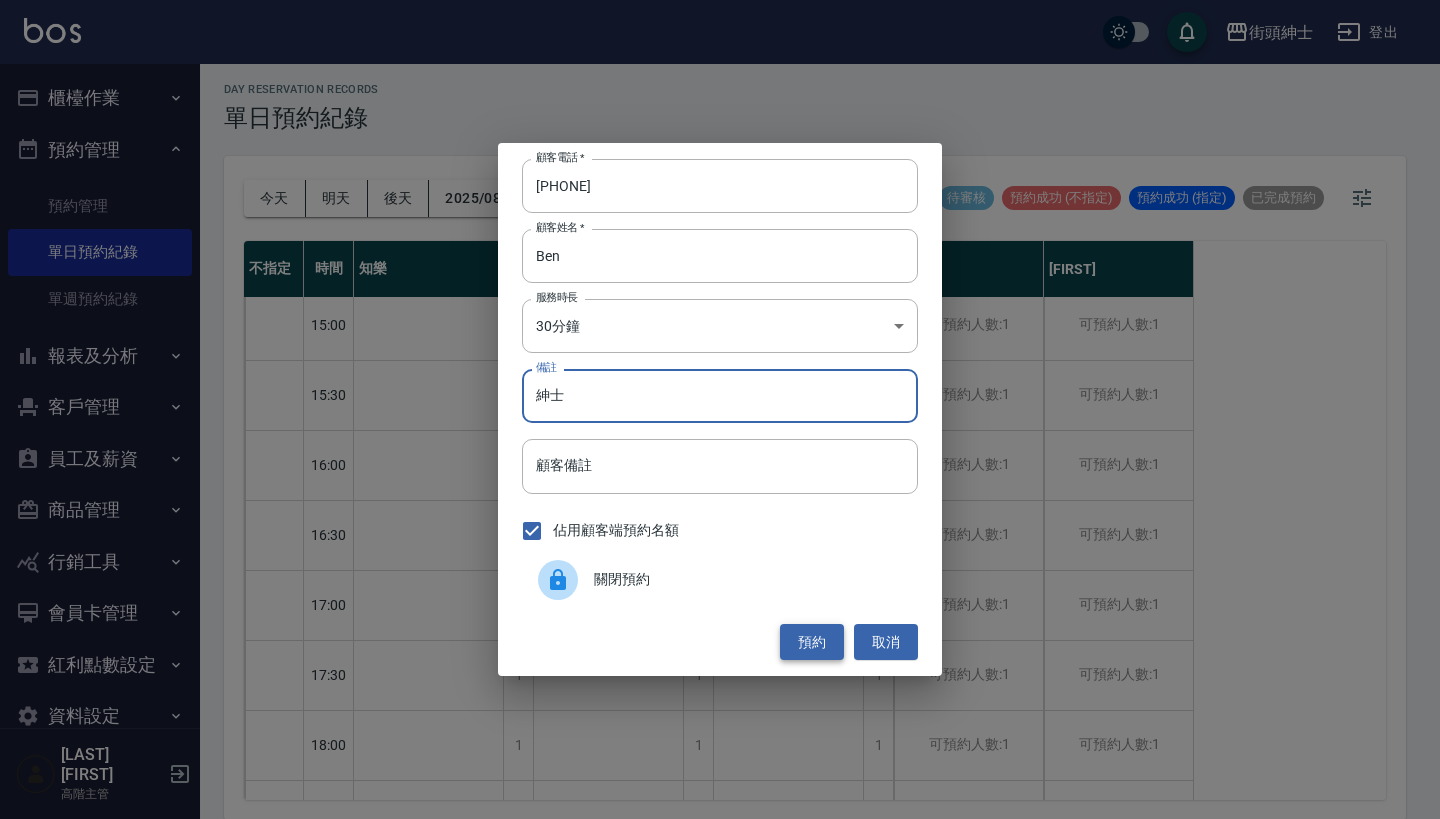 type on "紳士" 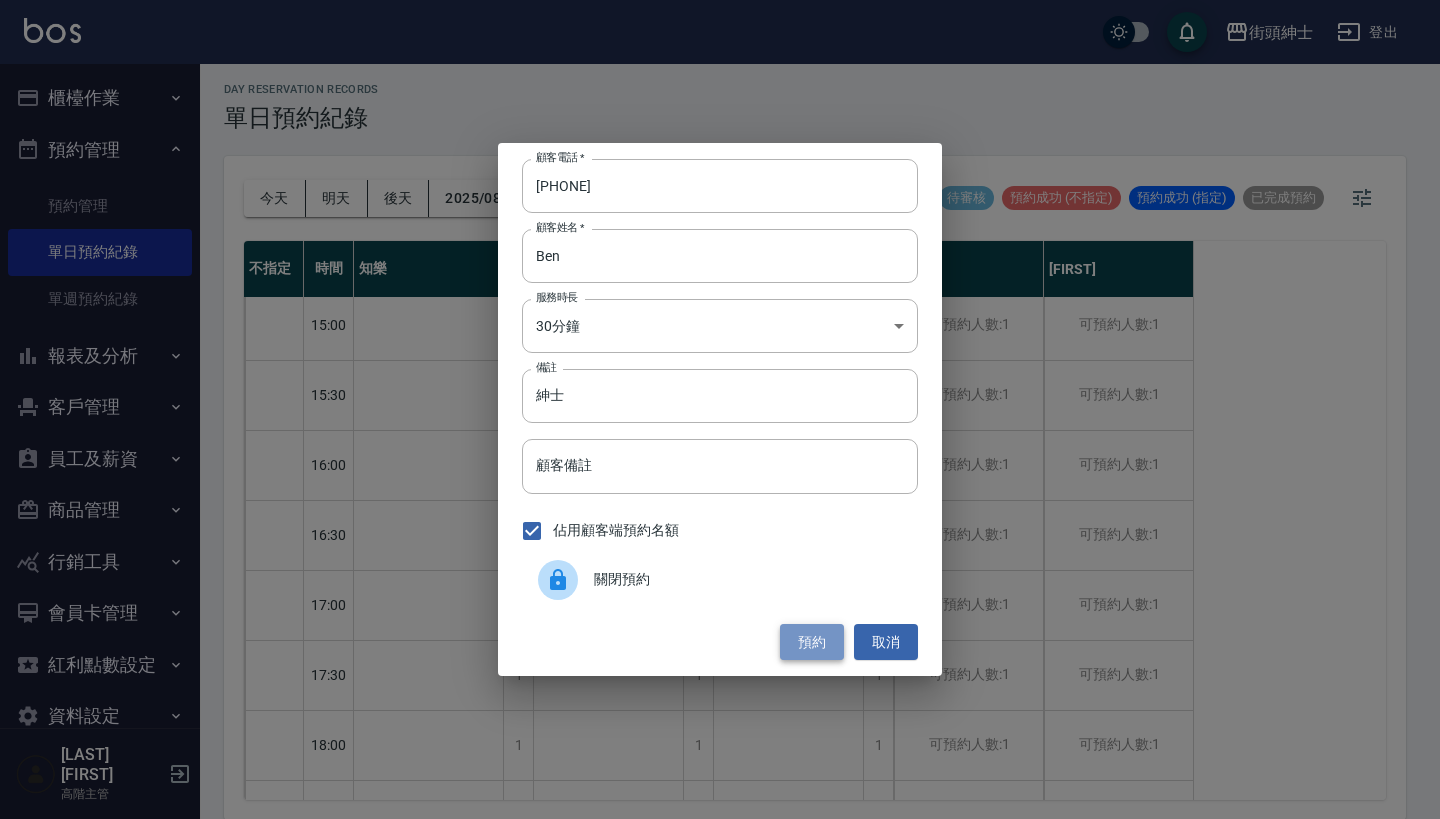 click on "預約" at bounding box center [812, 642] 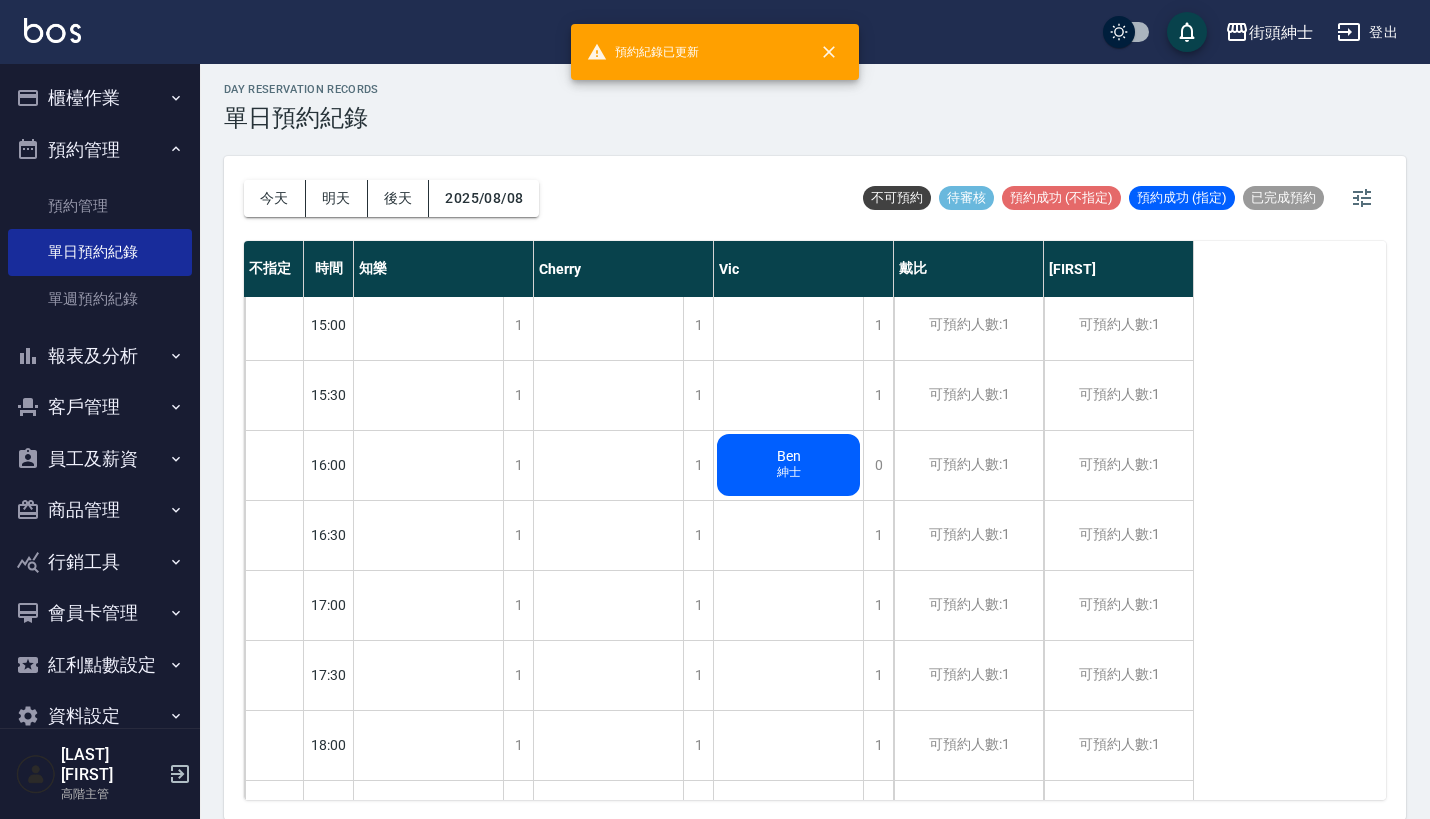 click on "1" at bounding box center [624, 535] 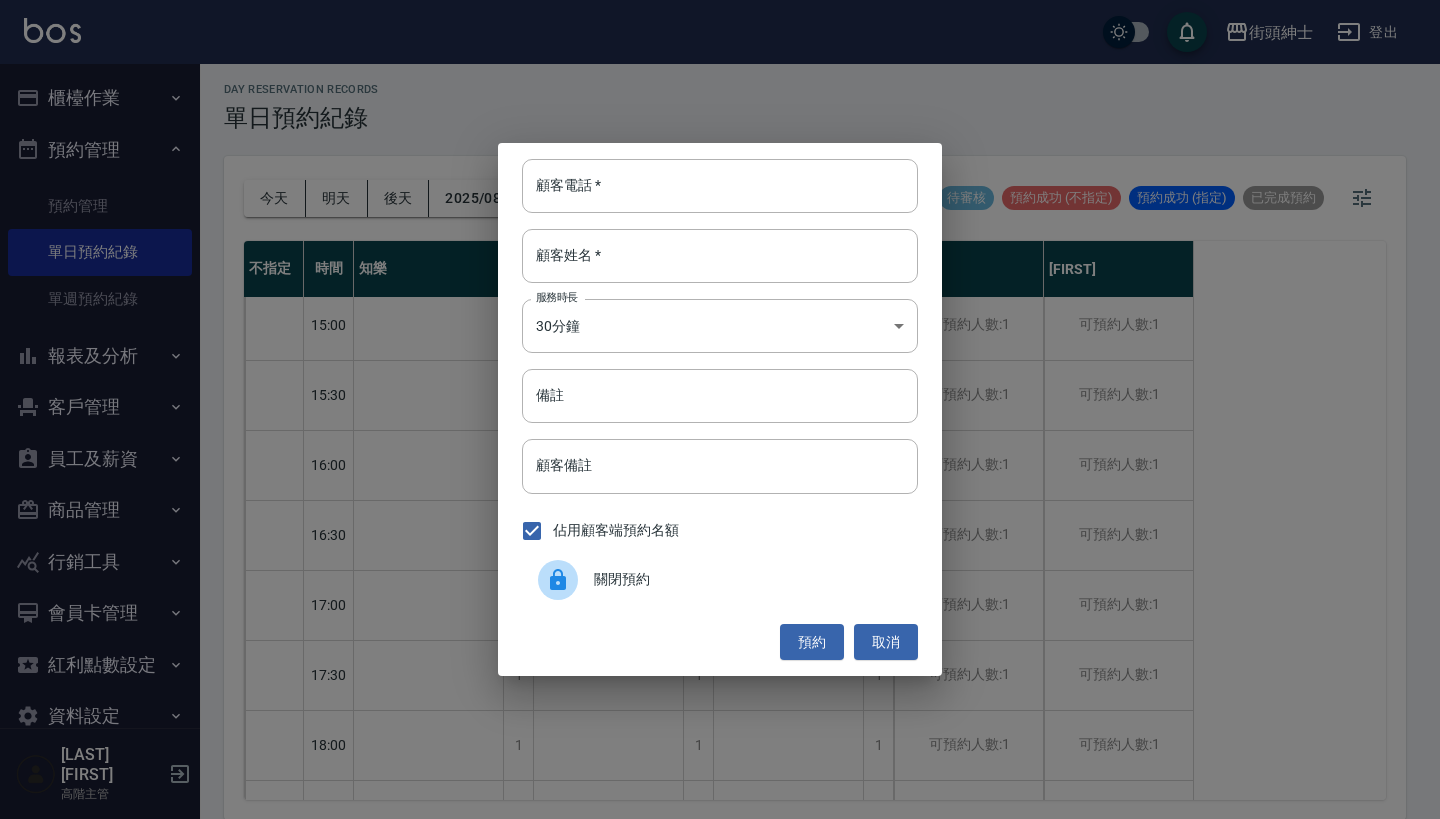 click on "顧客電話   * 顧客電話   * 顧客姓名   * 顧客姓名   * 服務時長 30分鐘 1 服務時長 備註 備註 顧客備註 顧客備註 佔用顧客端預約名額 關閉預約 預約 取消" at bounding box center (720, 409) 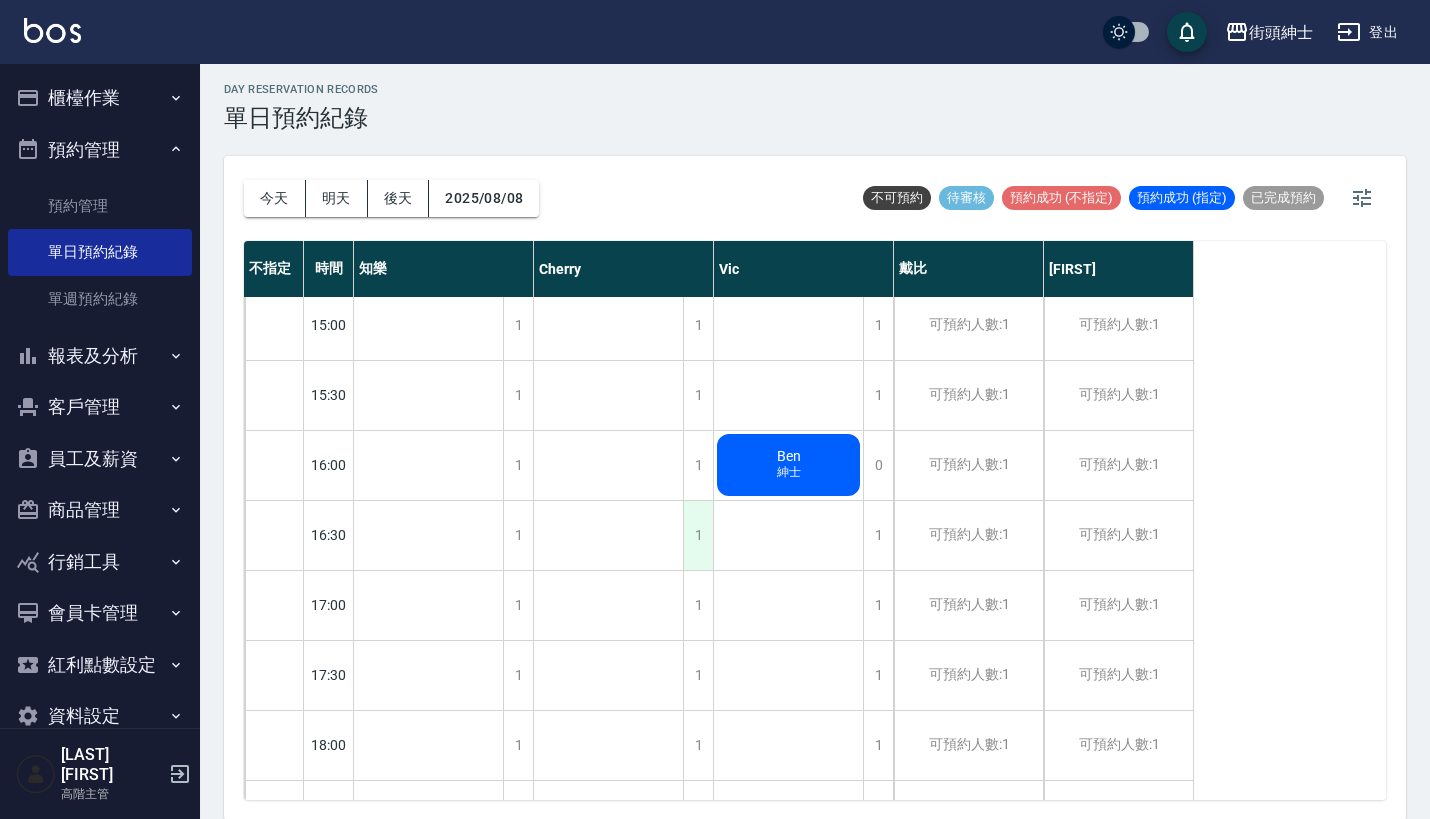 click on "1" at bounding box center (698, 535) 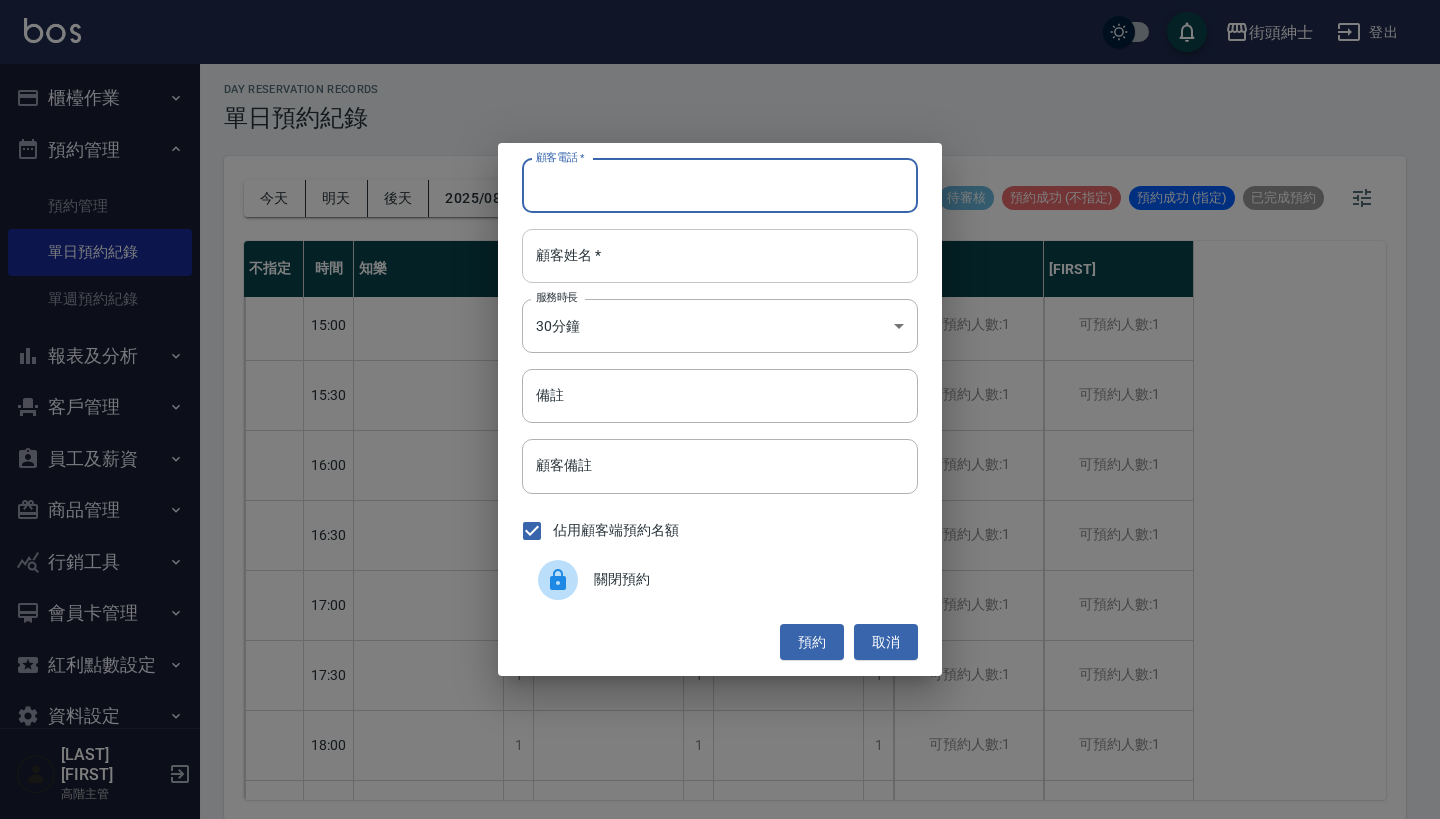 paste on "[FIRST] 電話：[PHONE]" 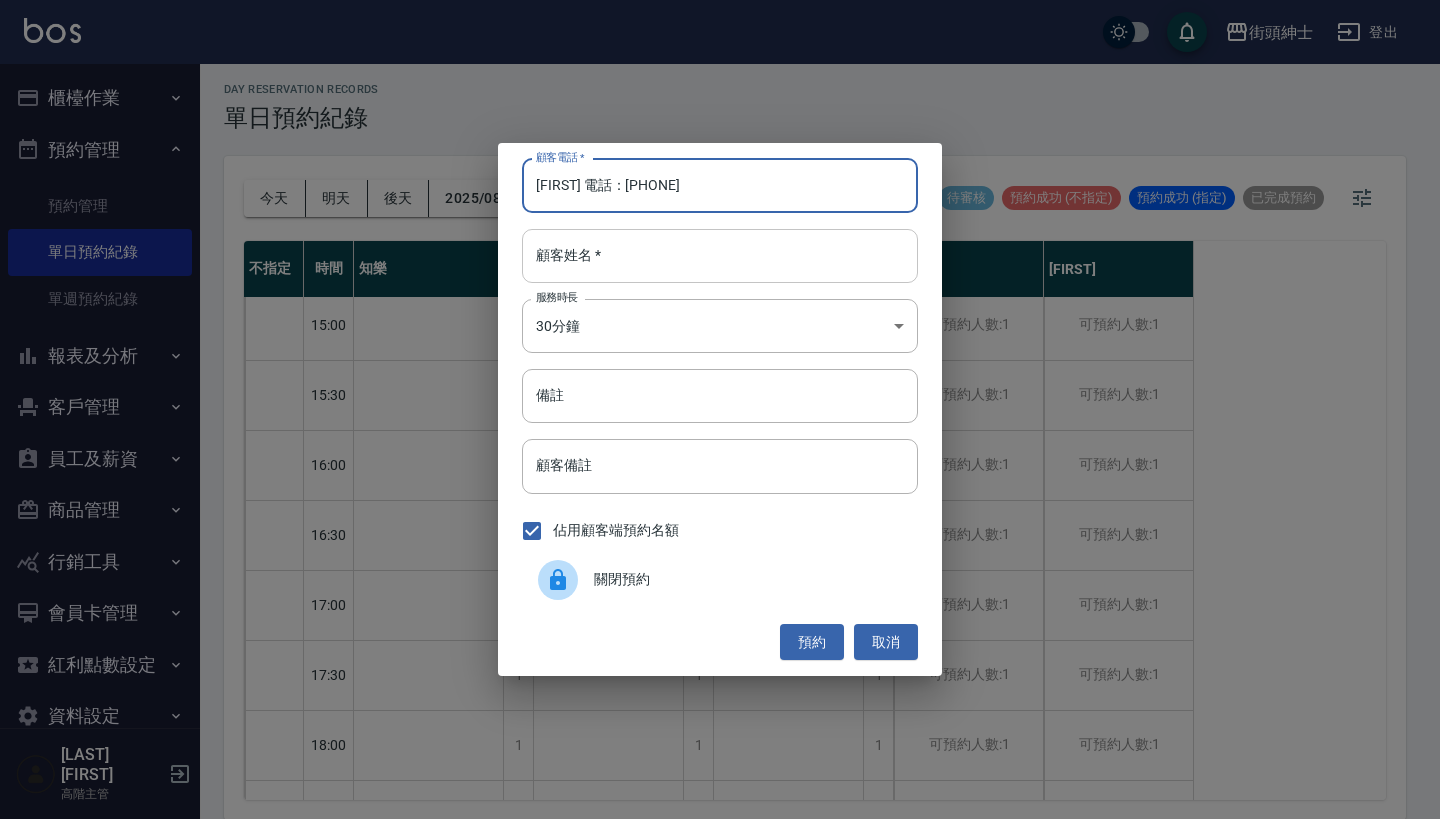 type on "[FIRST] 電話：[PHONE]" 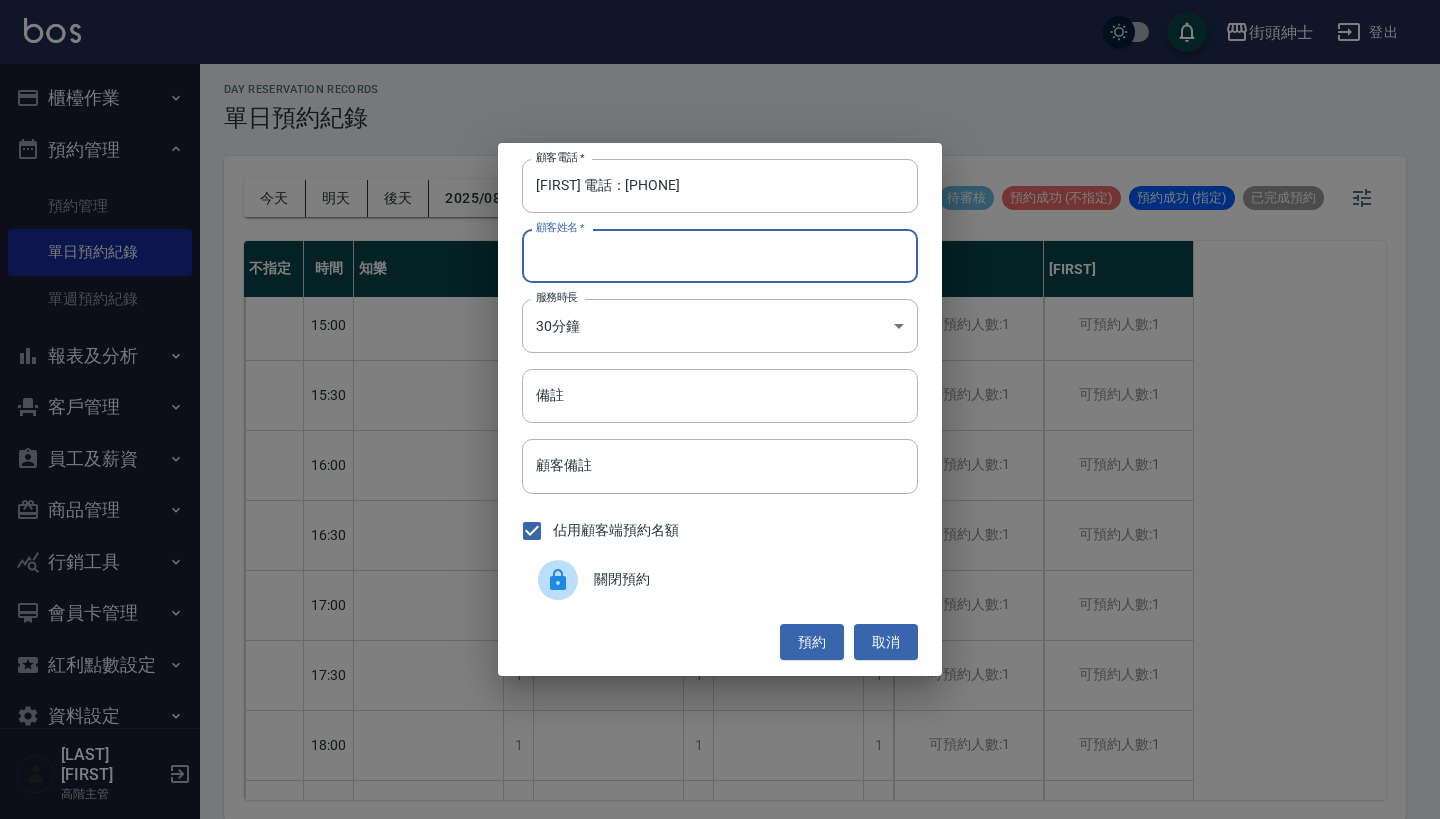 paste on "[FIRST] 電話：[PHONE]" 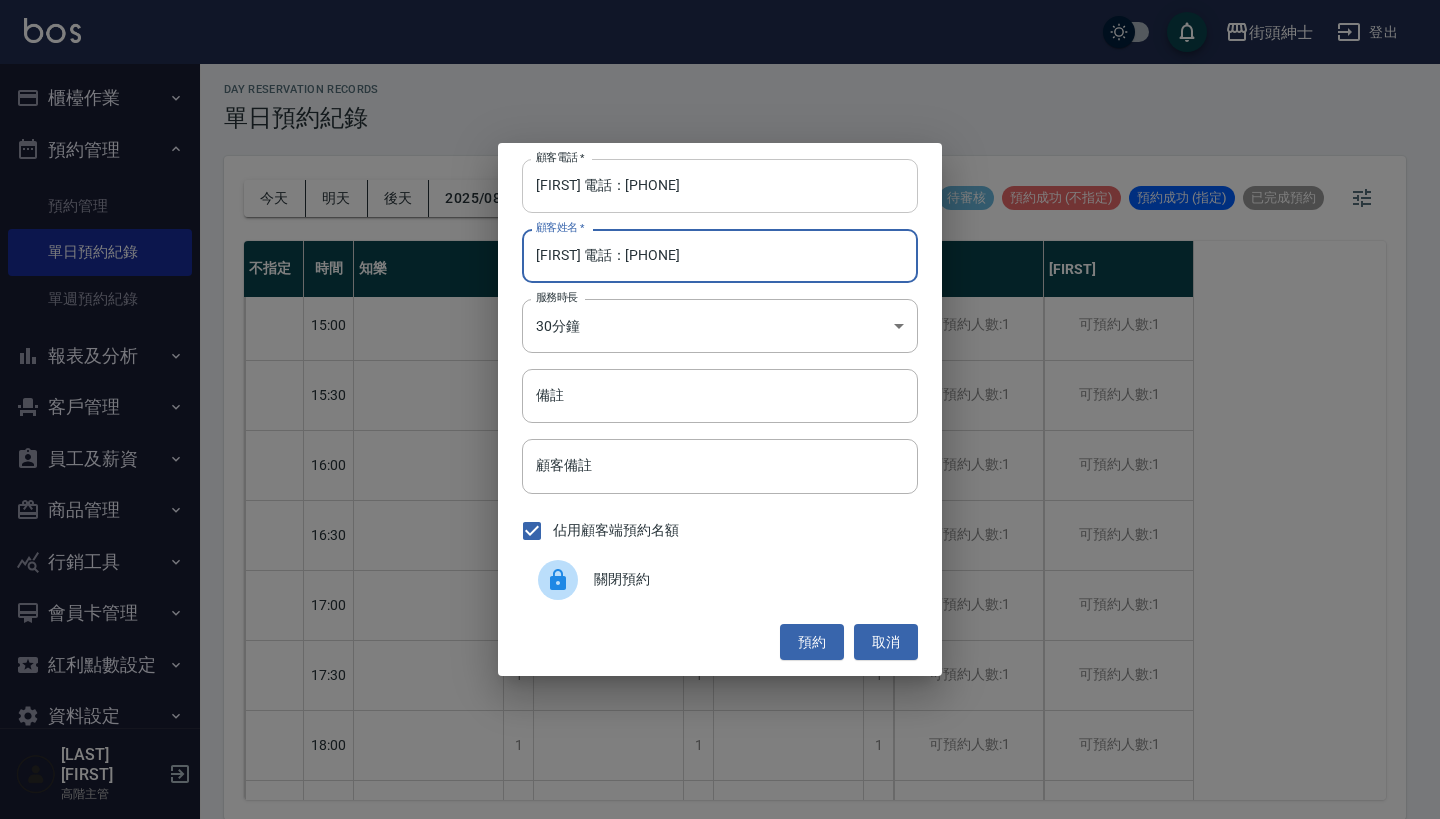 type on "[FIRST] 電話：[PHONE]" 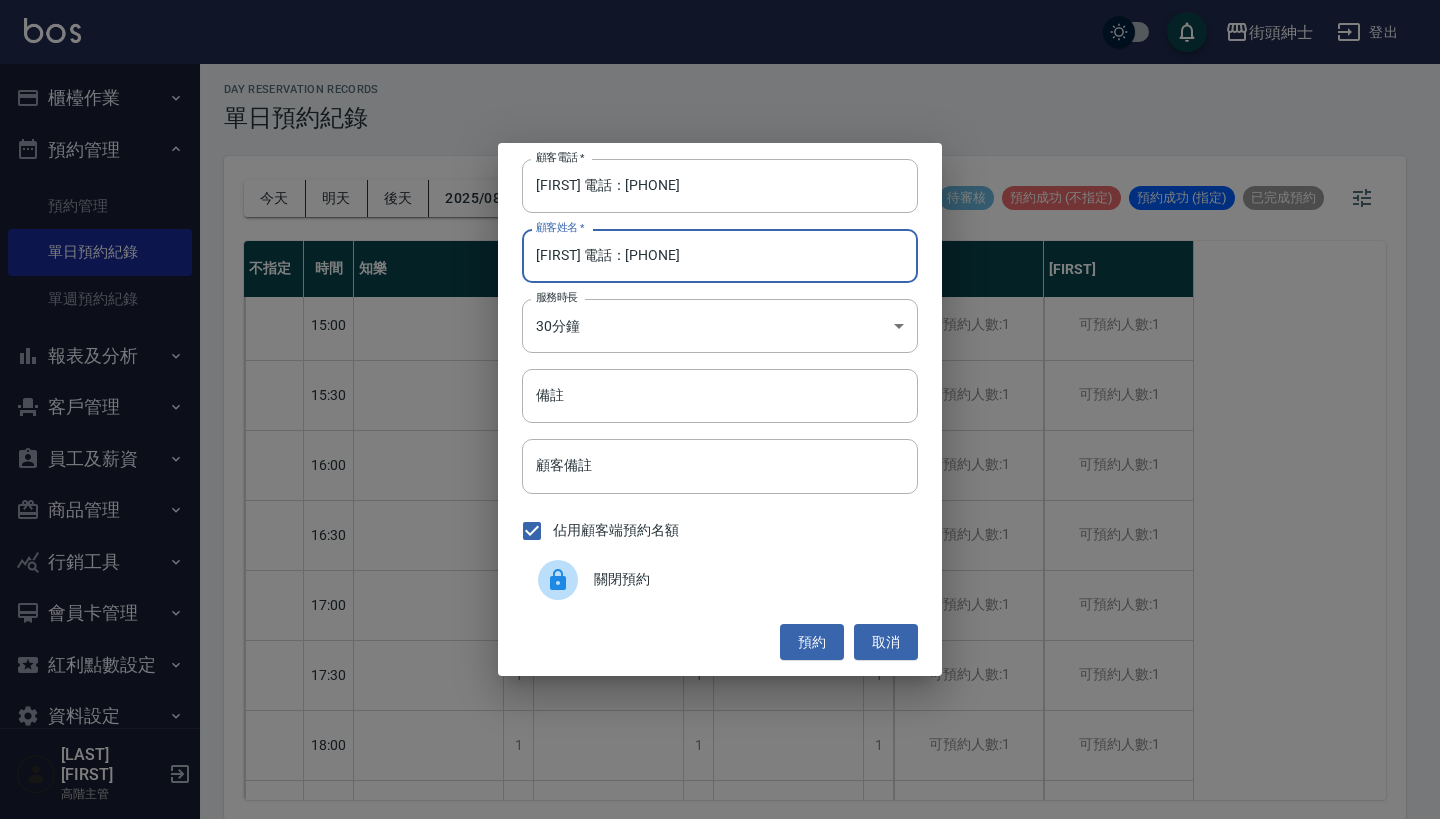 drag, startPoint x: 601, startPoint y: 188, endPoint x: 334, endPoint y: 188, distance: 267 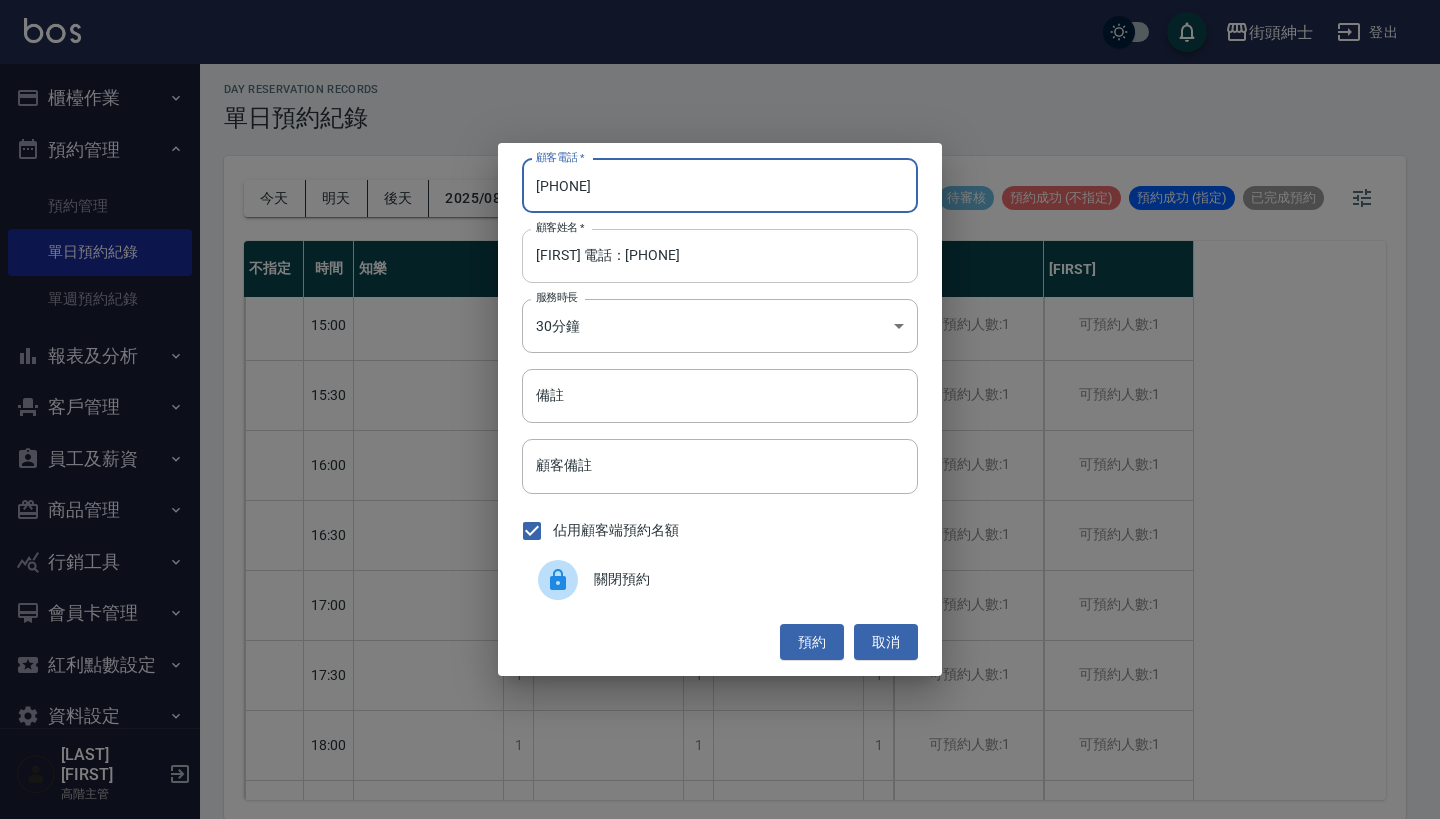 type on "[PHONE]" 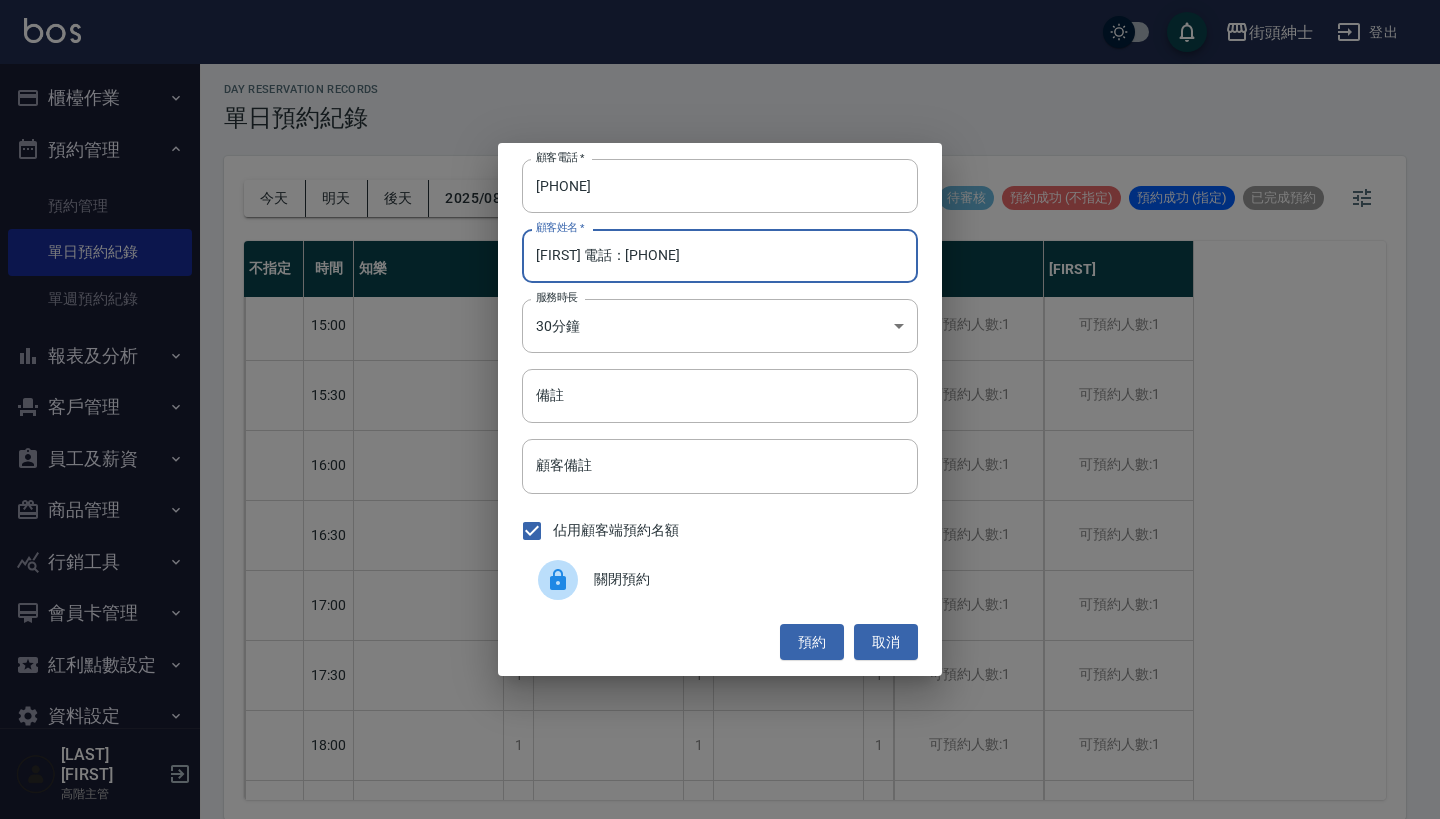 drag, startPoint x: 720, startPoint y: 259, endPoint x: 561, endPoint y: 257, distance: 159.01257 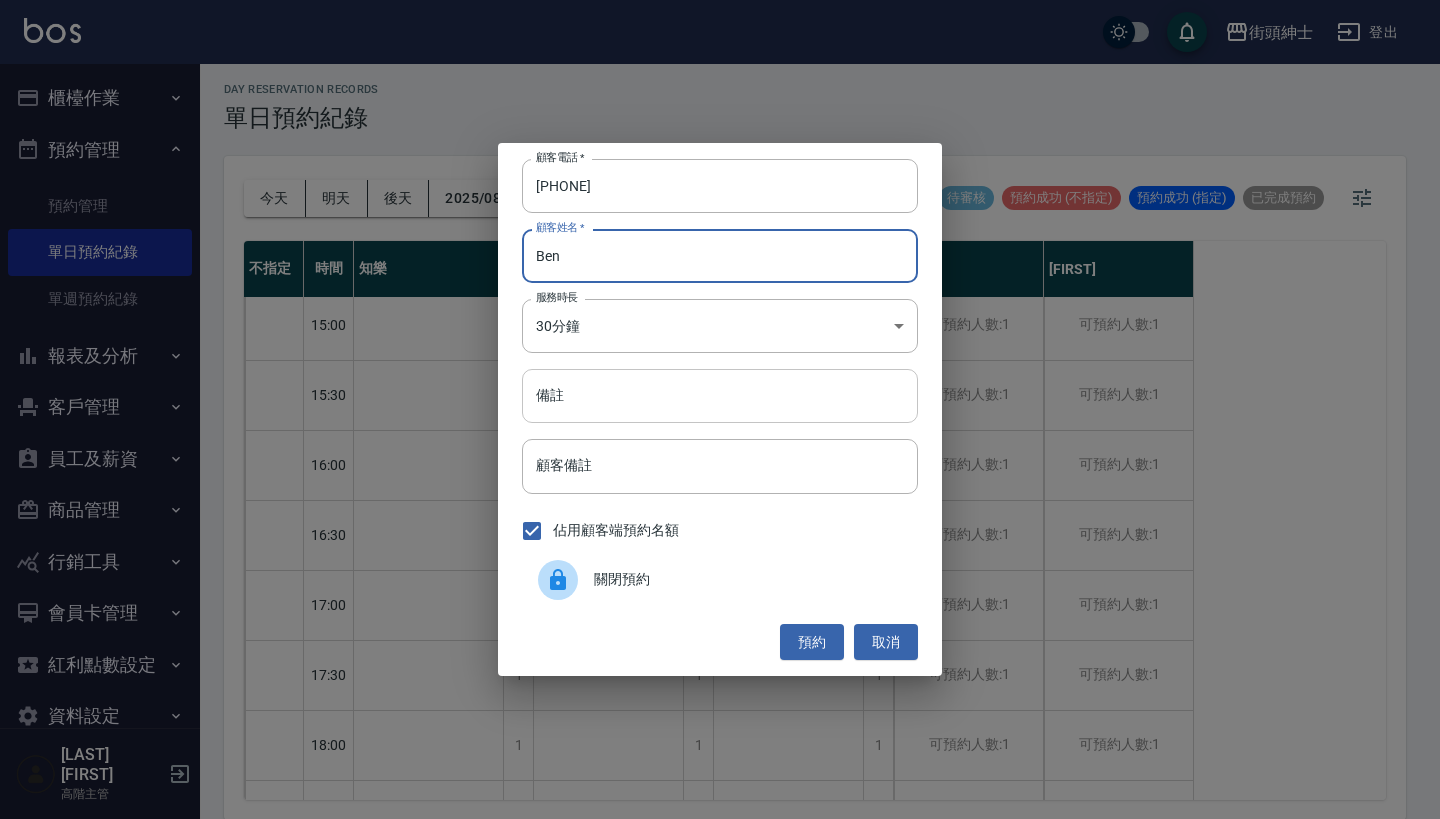 type on "Ben" 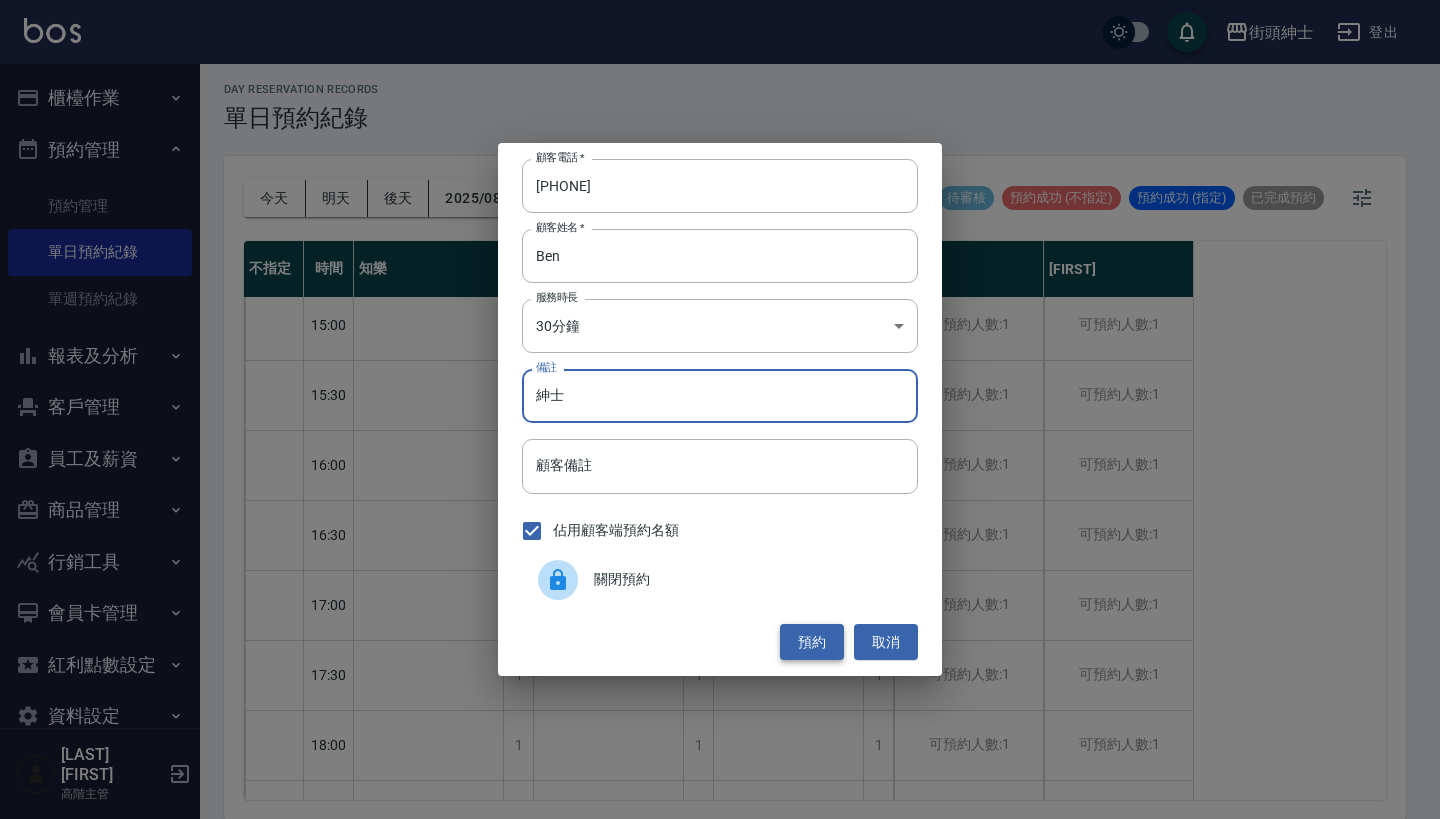type on "紳士" 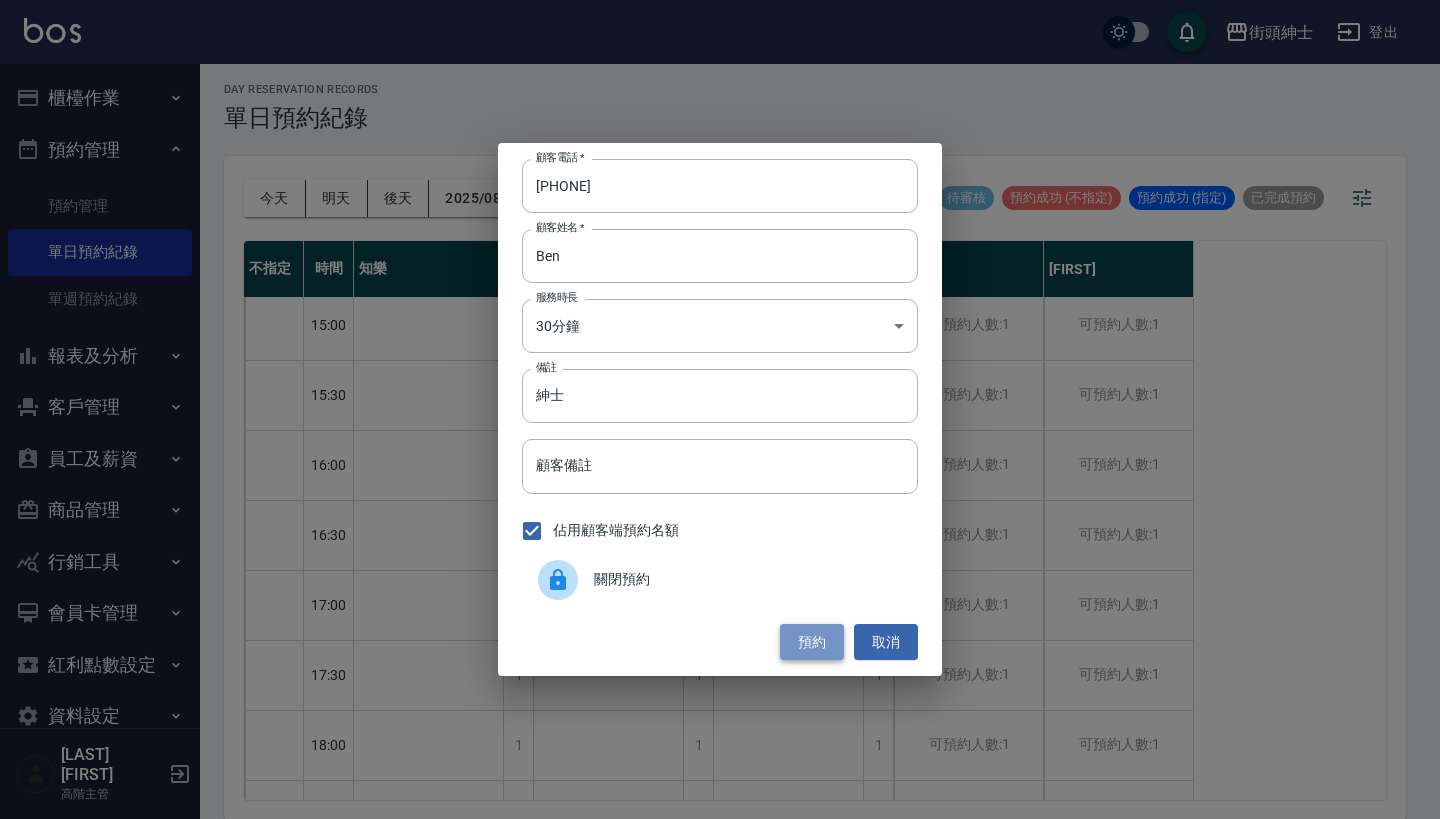 click on "預約" at bounding box center [812, 642] 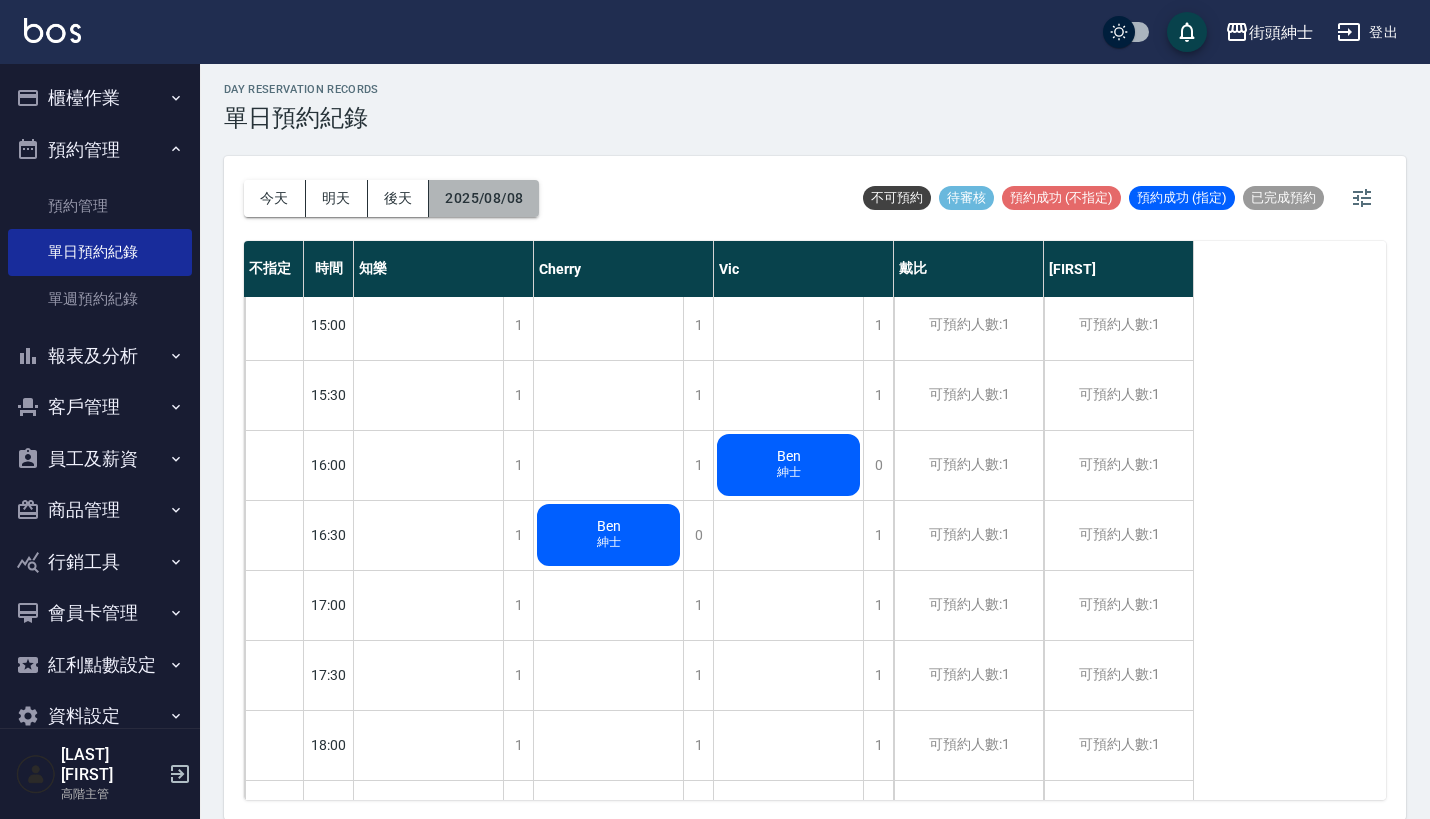 click on "2025/08/08" at bounding box center [484, 198] 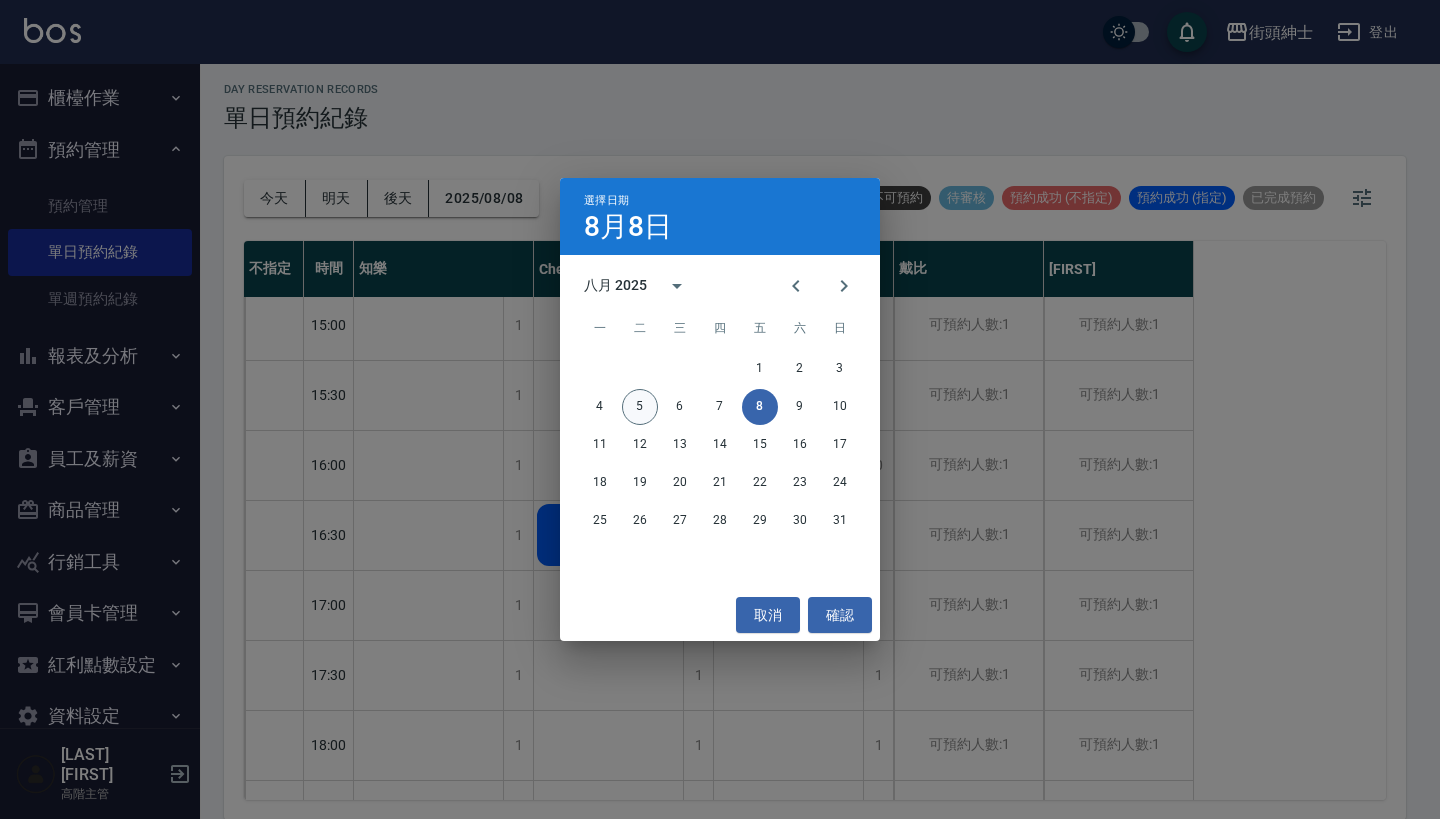 click on "5" at bounding box center (640, 407) 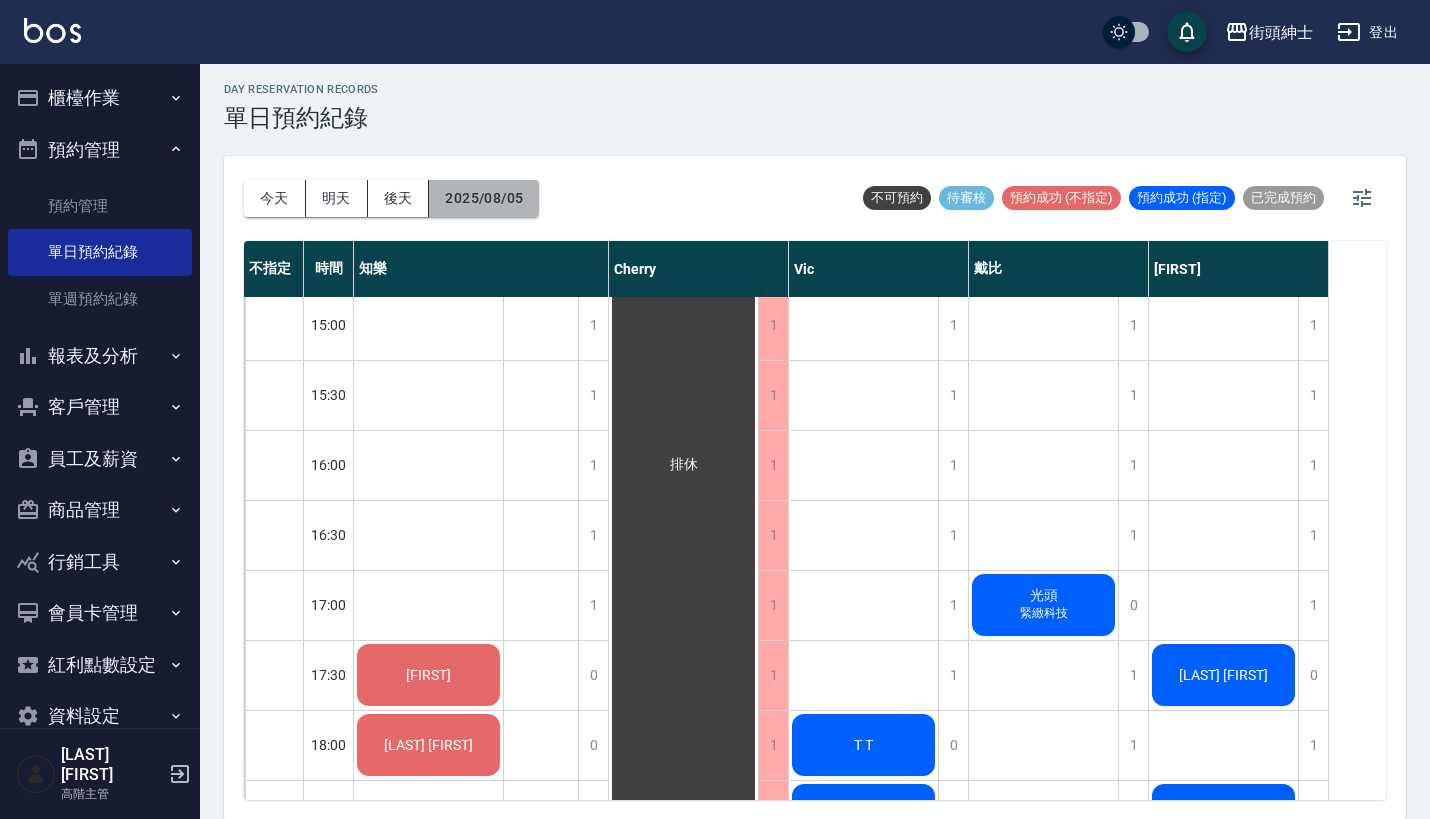 click on "2025/08/05" at bounding box center [484, 198] 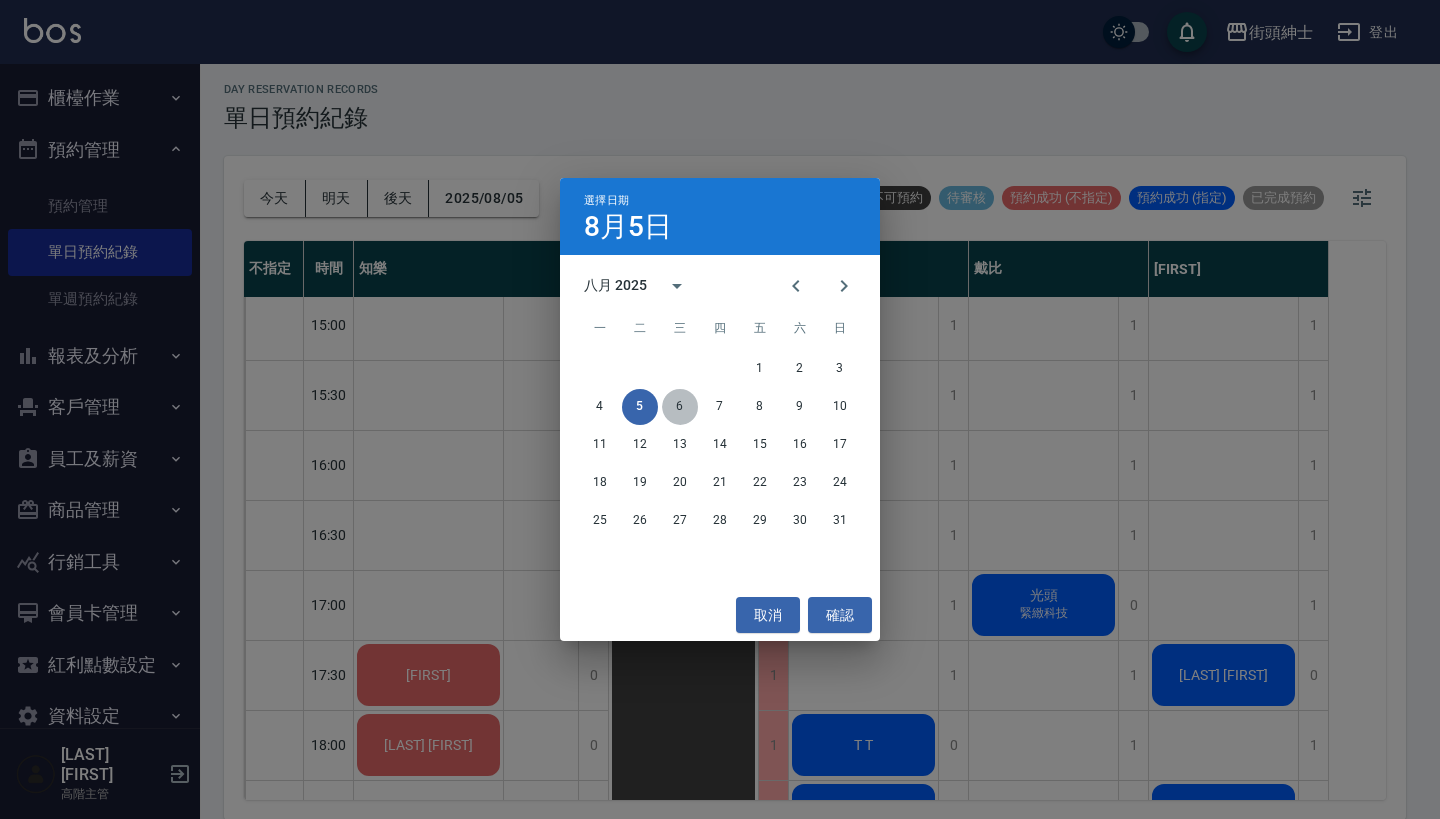 click on "6" at bounding box center [680, 407] 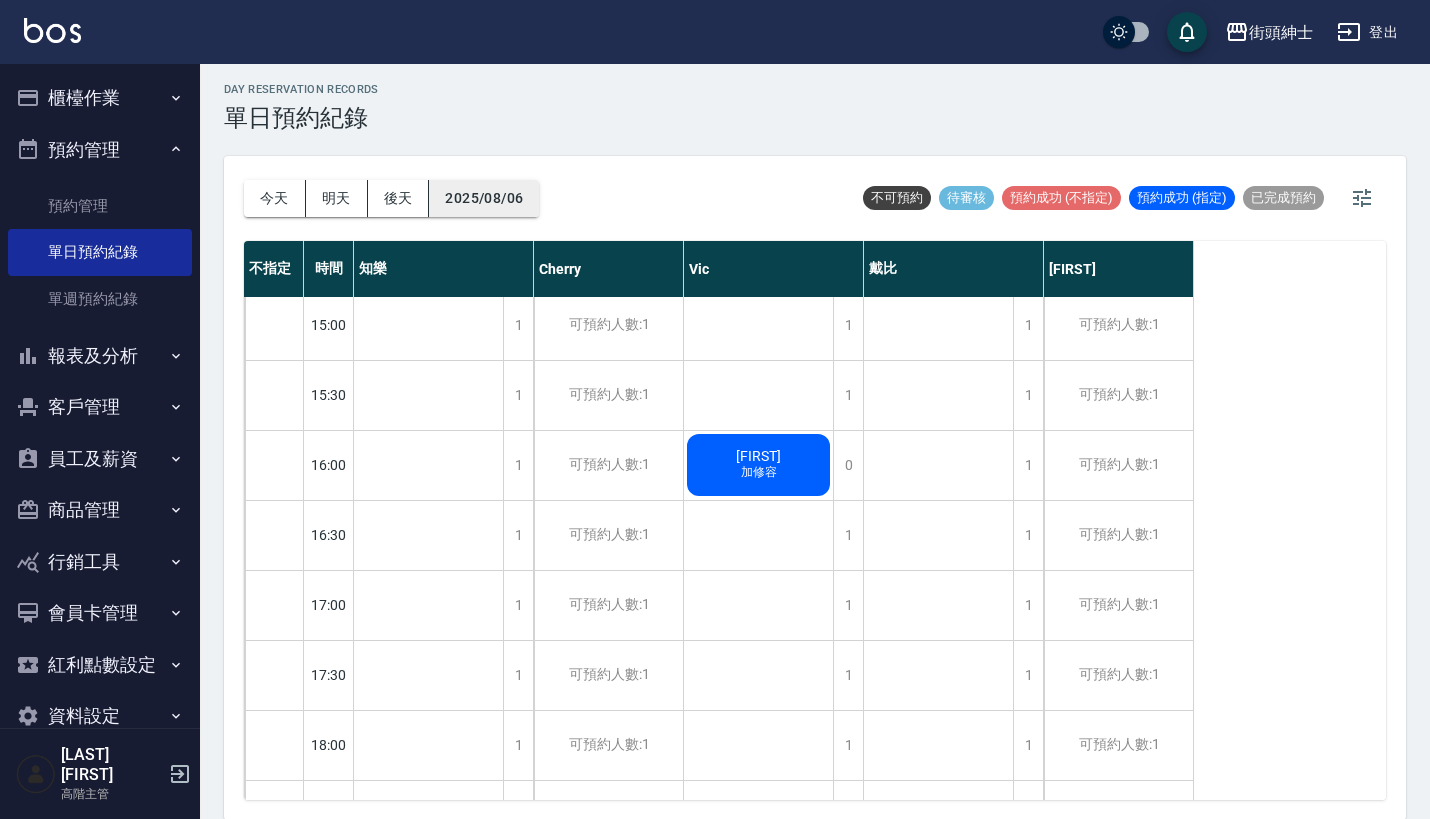 click on "2025/08/06" at bounding box center [484, 198] 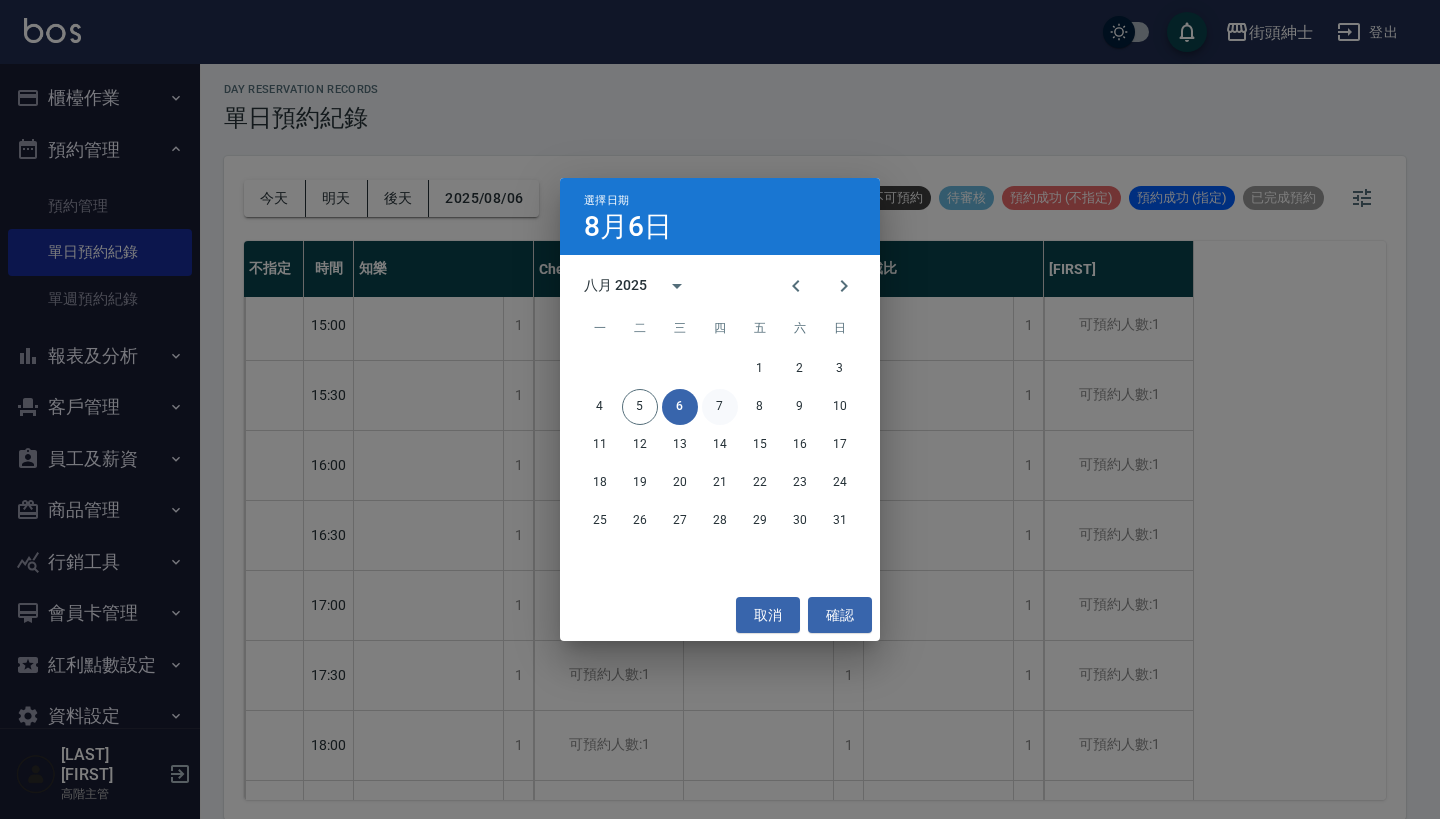 click on "7" at bounding box center [720, 407] 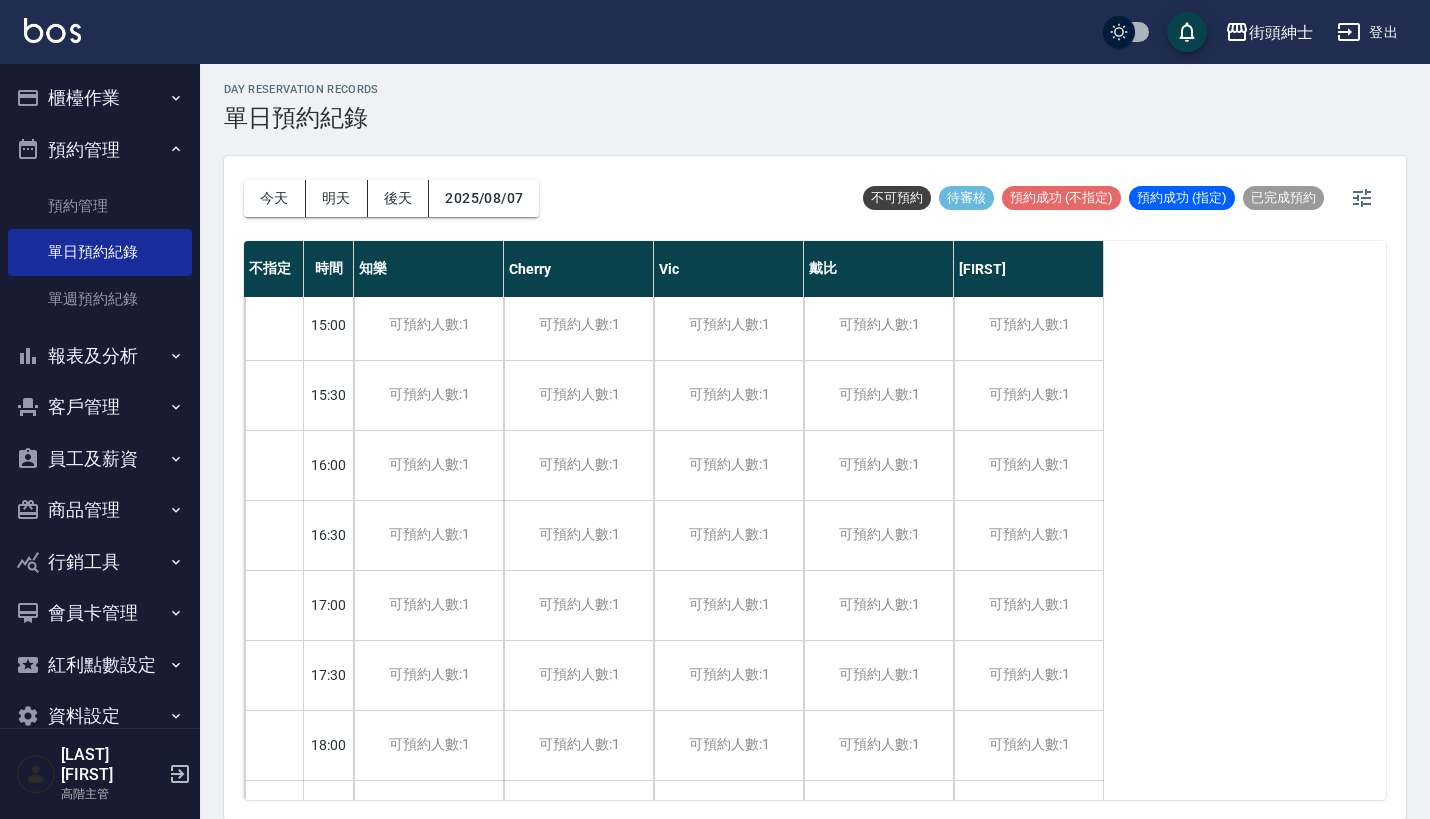 click on "今天 明天 後天 [DATE]" at bounding box center (391, 198) 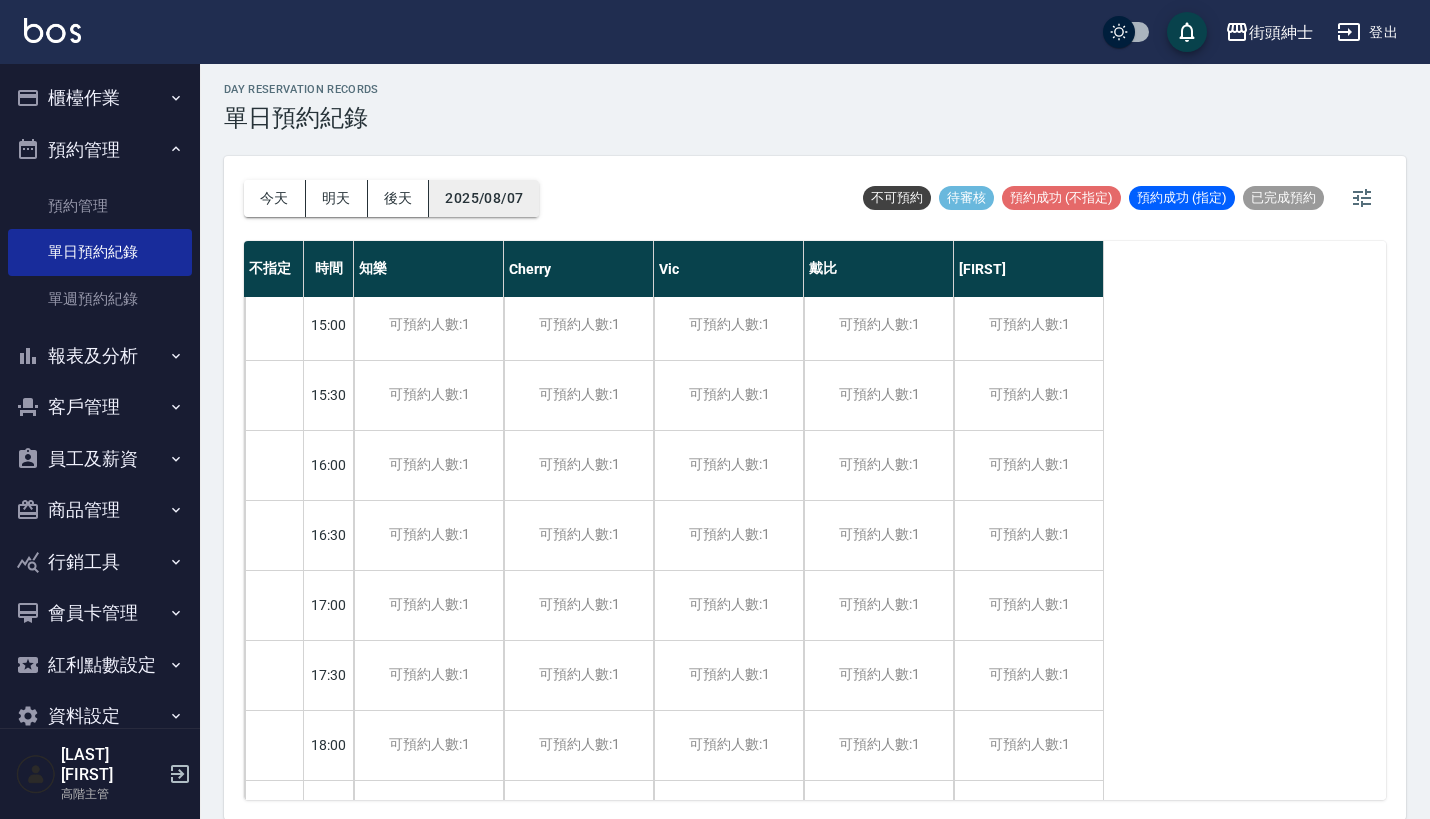 click on "2025/08/07" at bounding box center [484, 198] 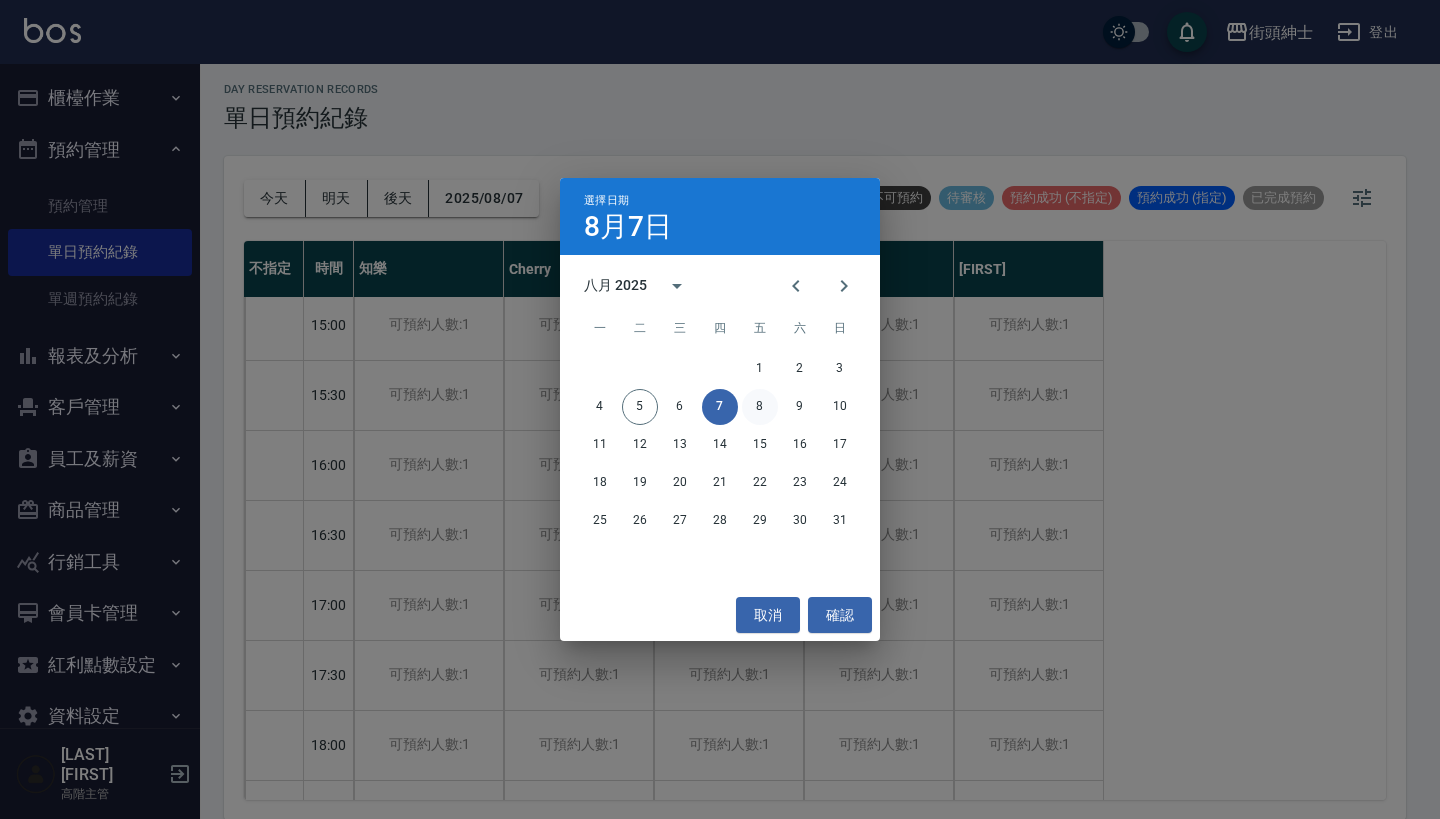 click on "8" at bounding box center [760, 407] 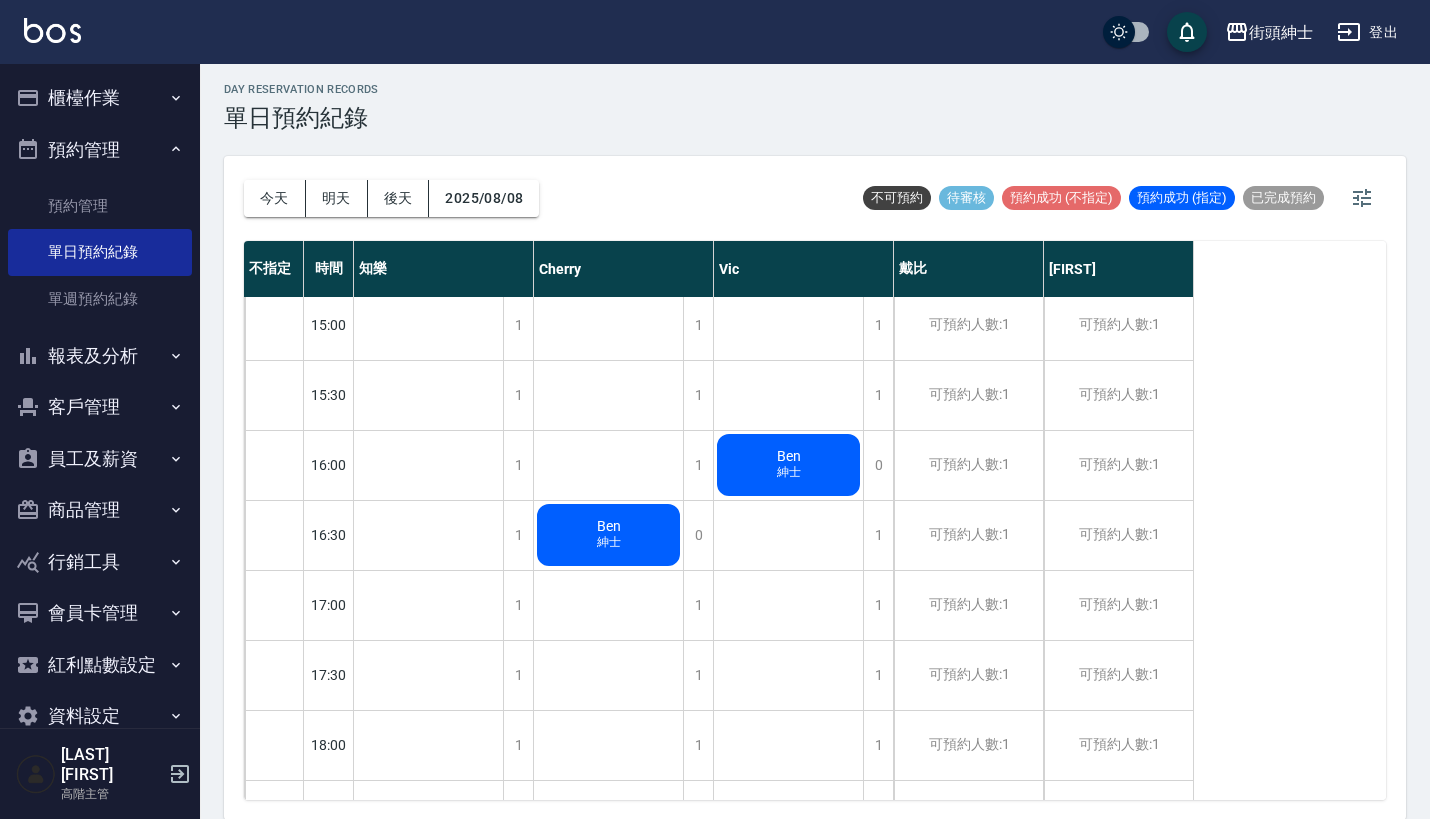 click on "今天 明天 後天 [DATE]" at bounding box center (391, 198) 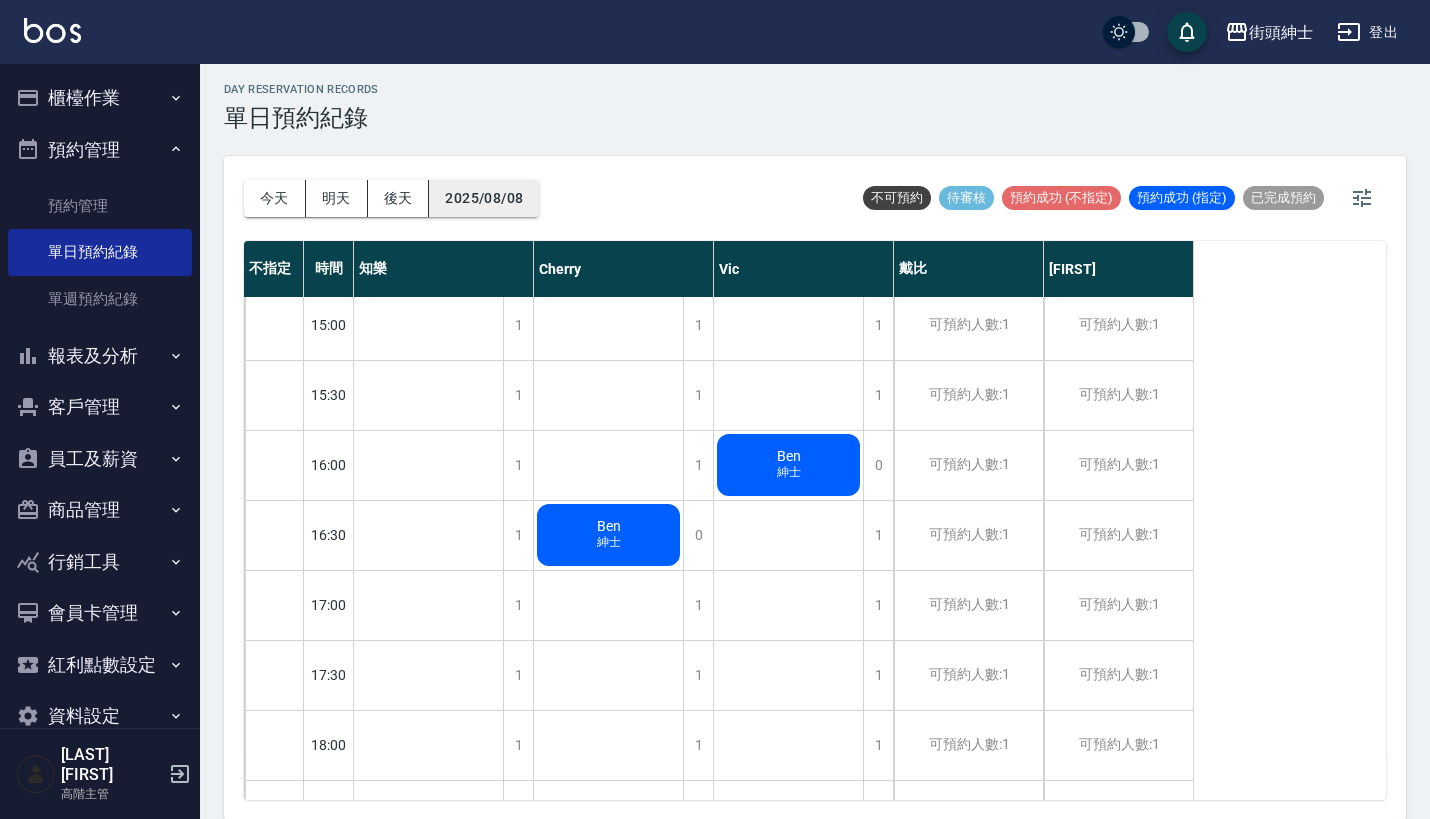 click on "2025/08/08" at bounding box center [484, 198] 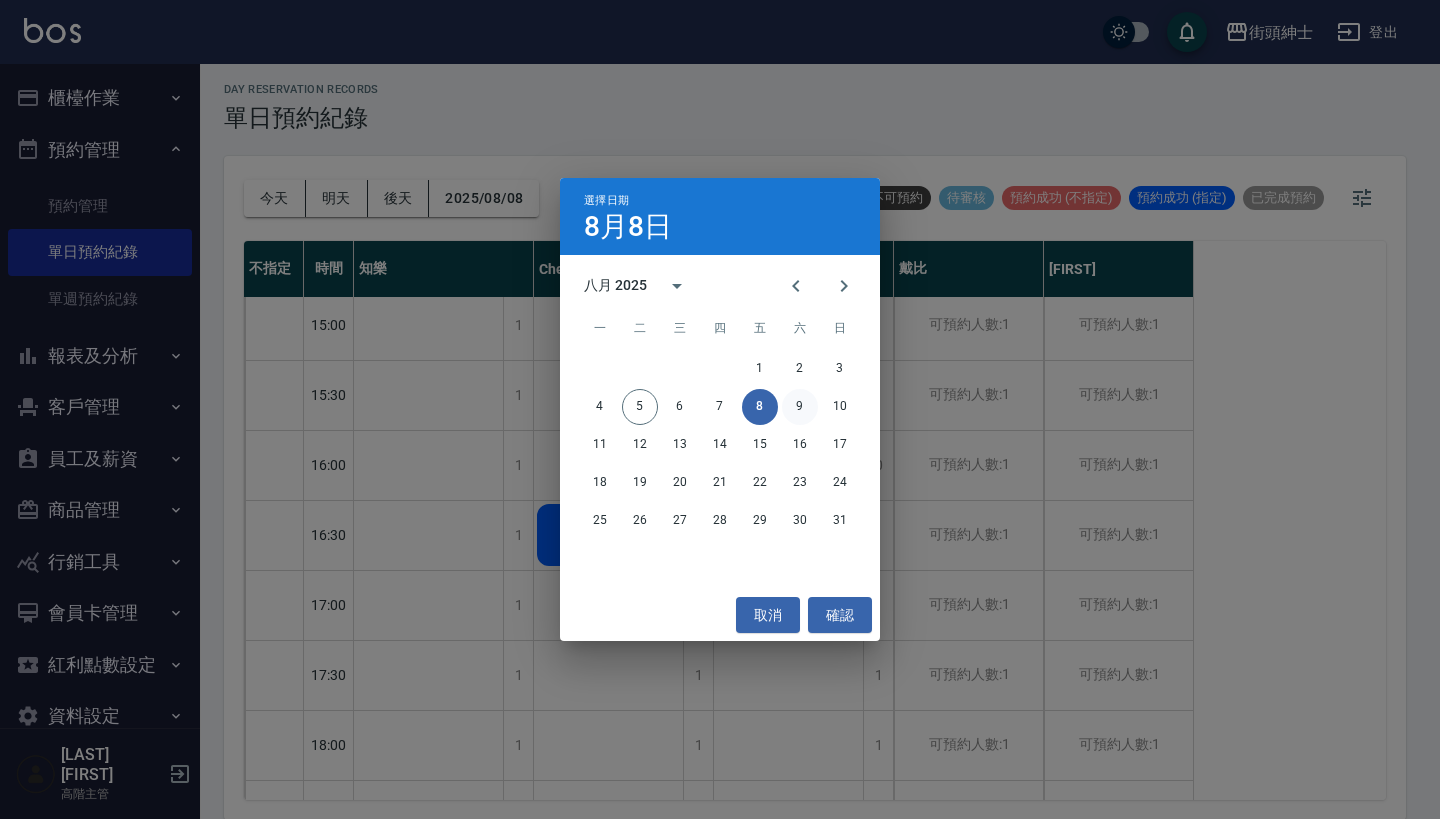 click on "9" at bounding box center [800, 407] 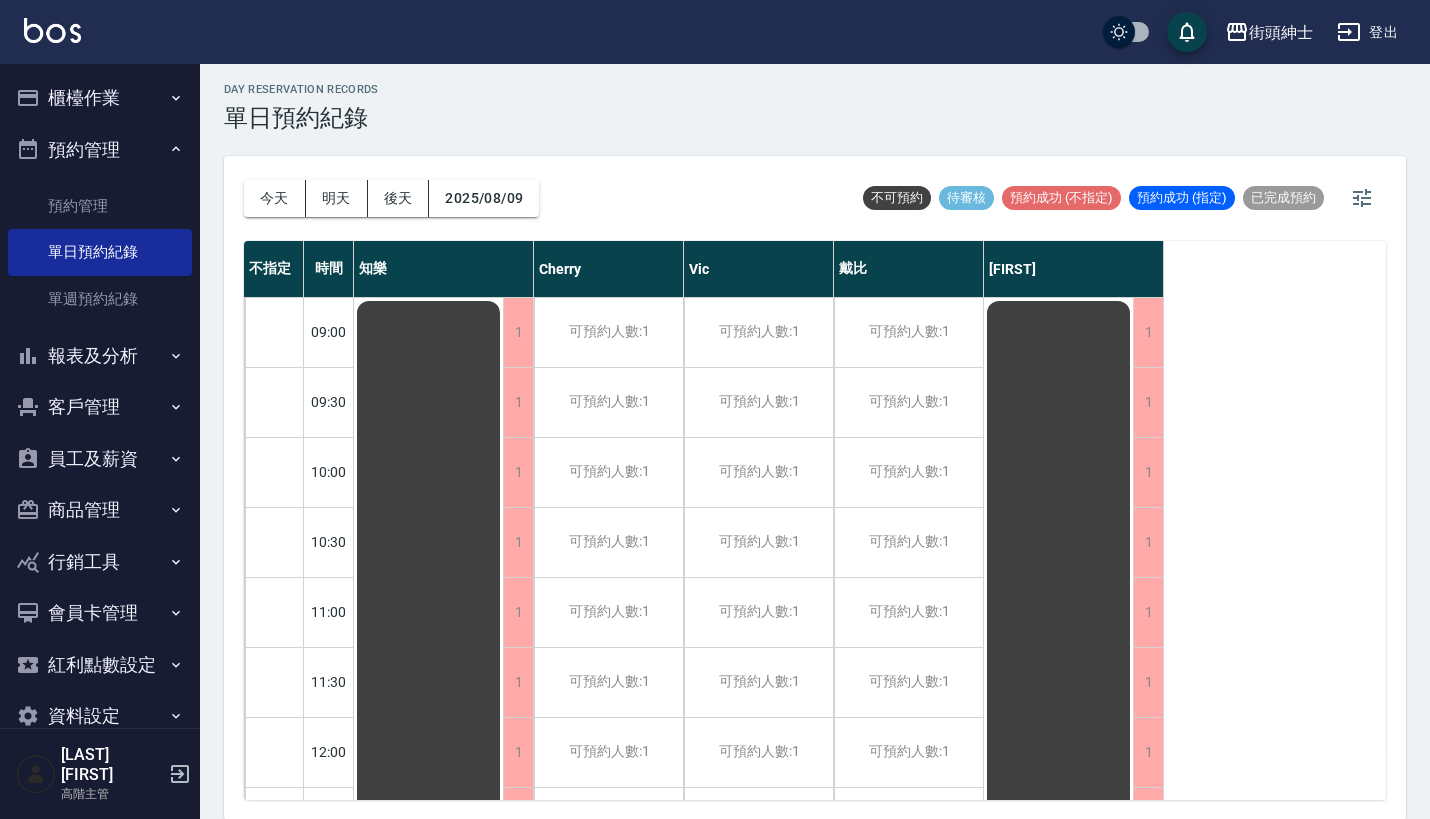 scroll, scrollTop: 0, scrollLeft: 0, axis: both 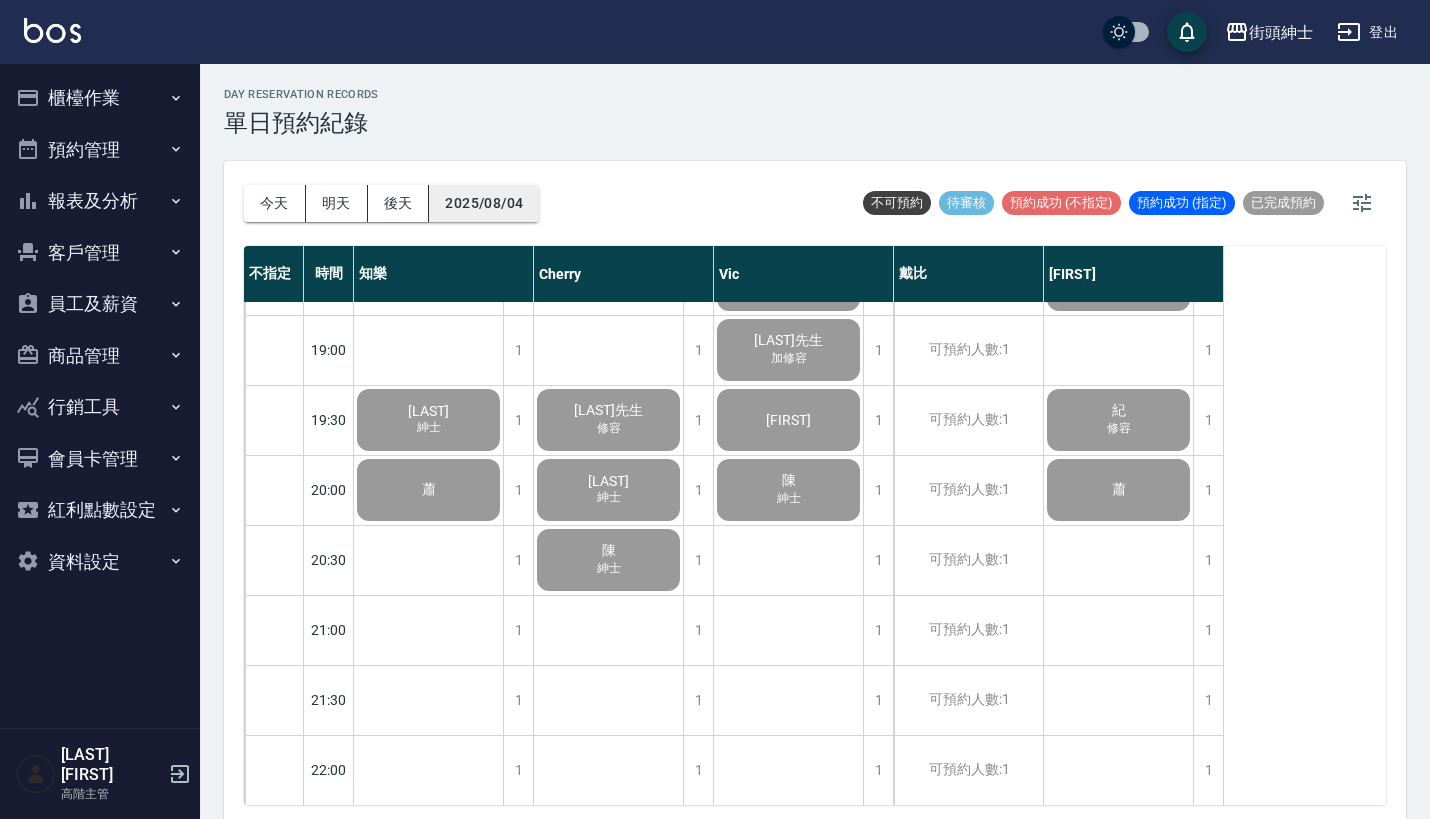click on "2025/08/04" at bounding box center (484, 203) 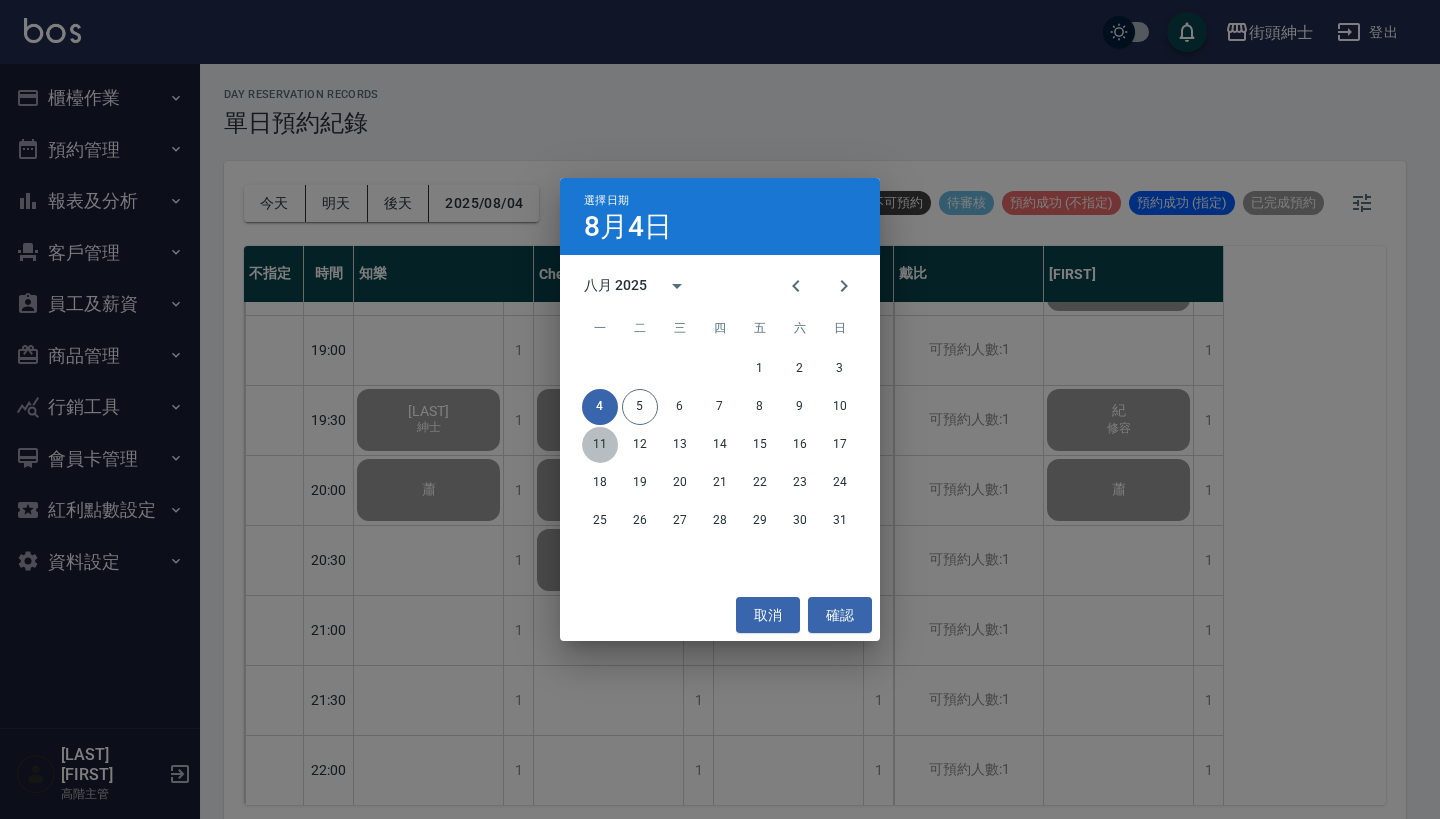click on "11" at bounding box center (600, 445) 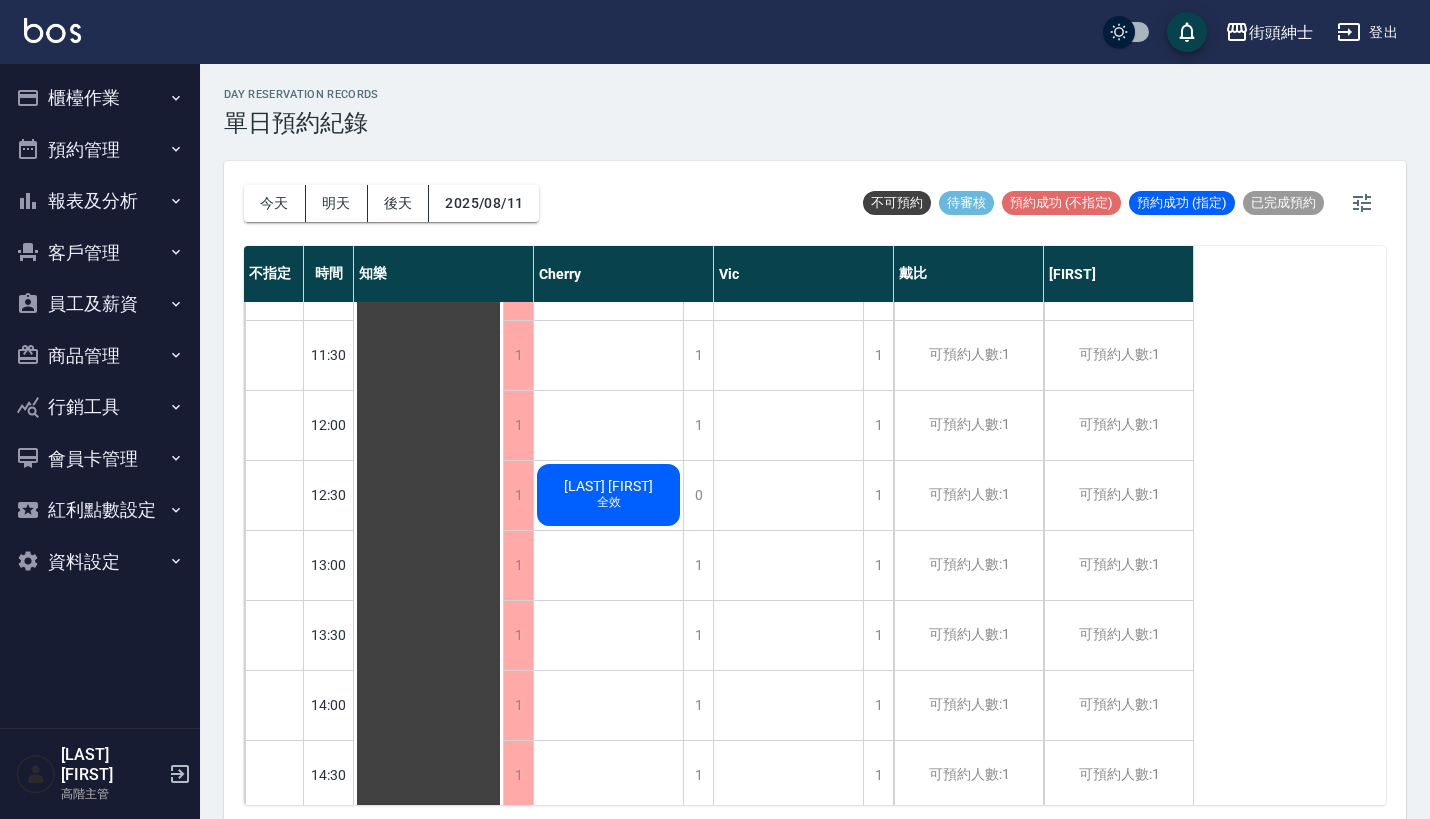 scroll, scrollTop: 268, scrollLeft: 0, axis: vertical 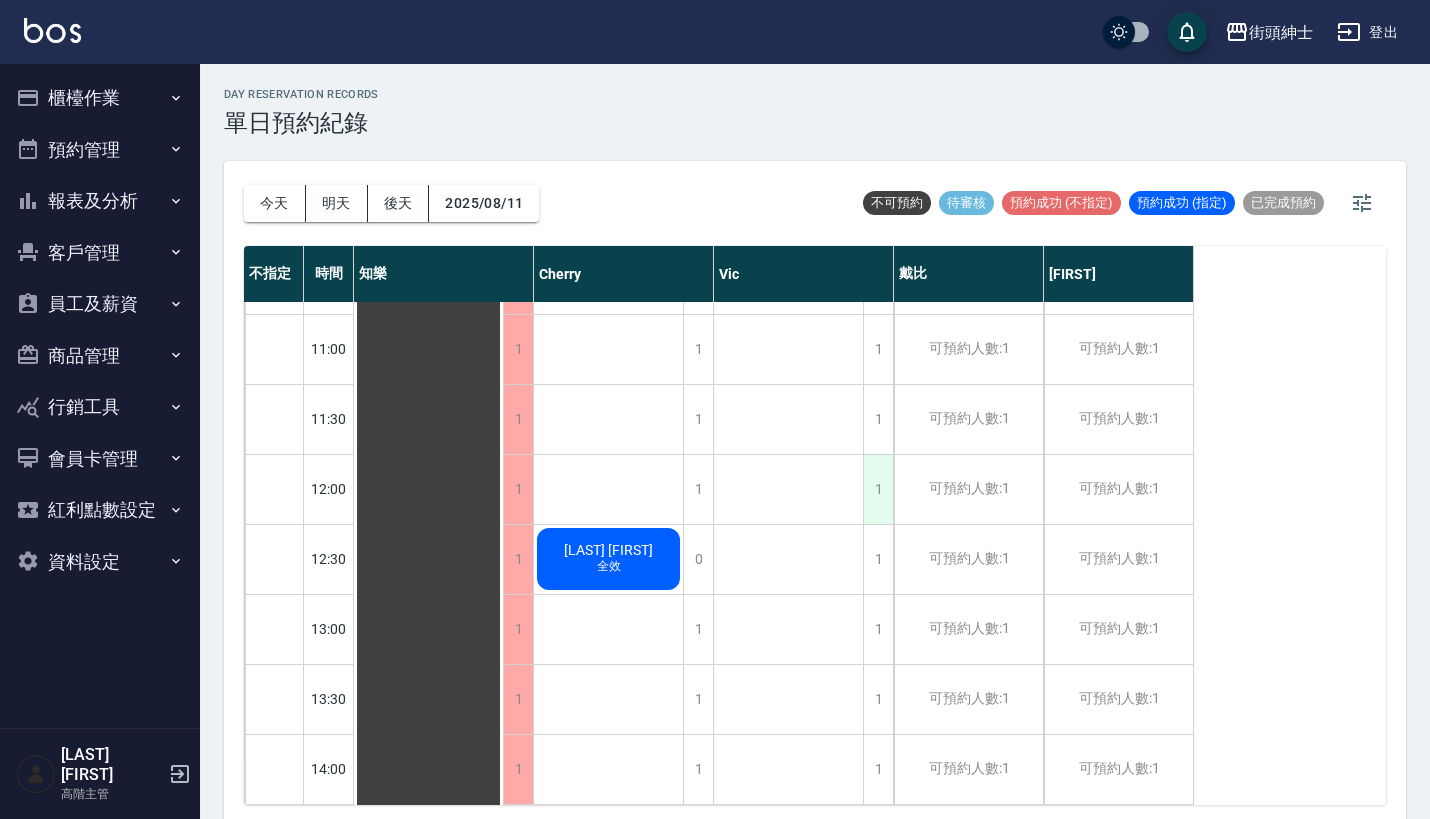 click on "1" at bounding box center [878, 489] 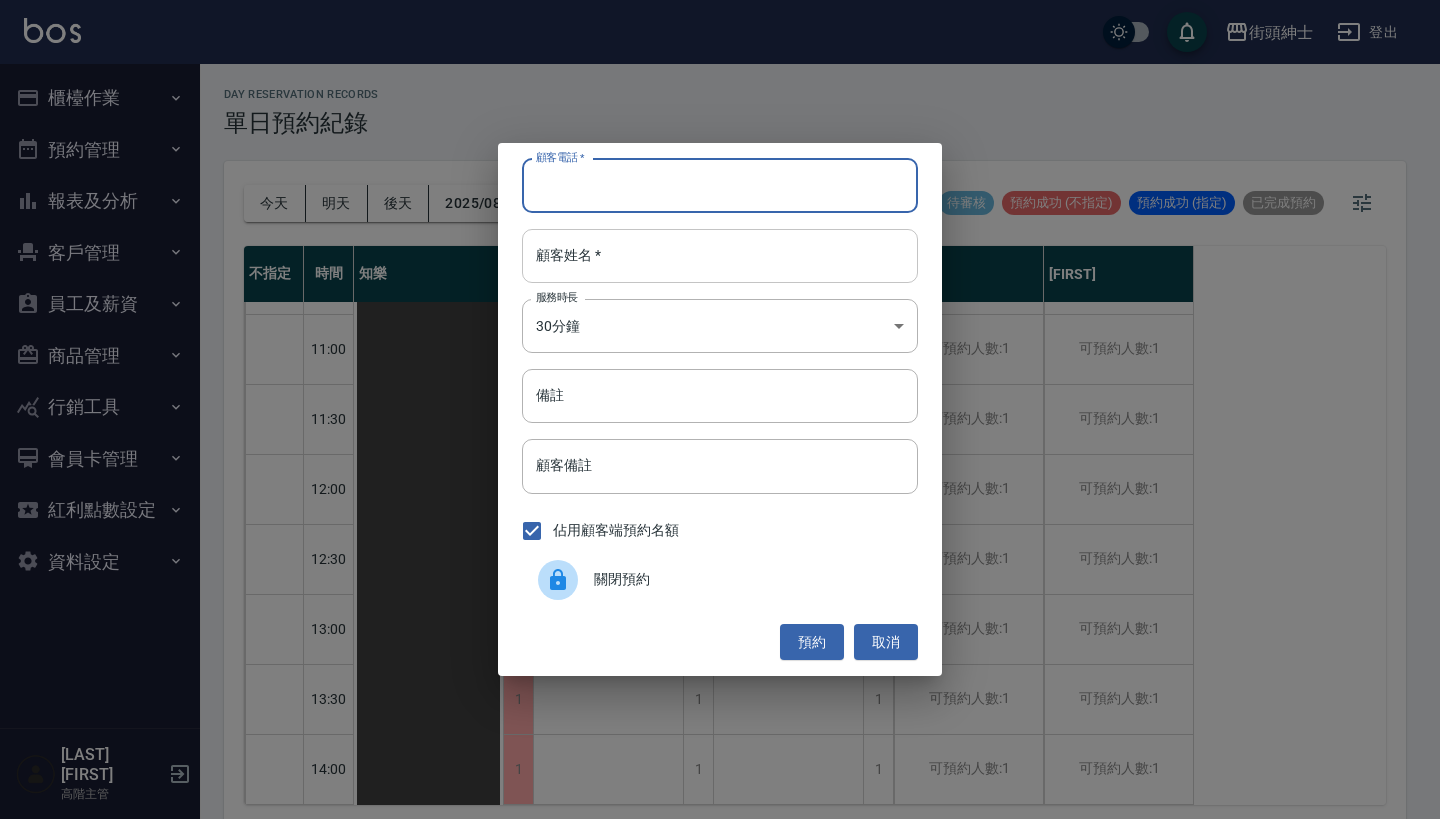 paste on "Sky 電話：0970007489" 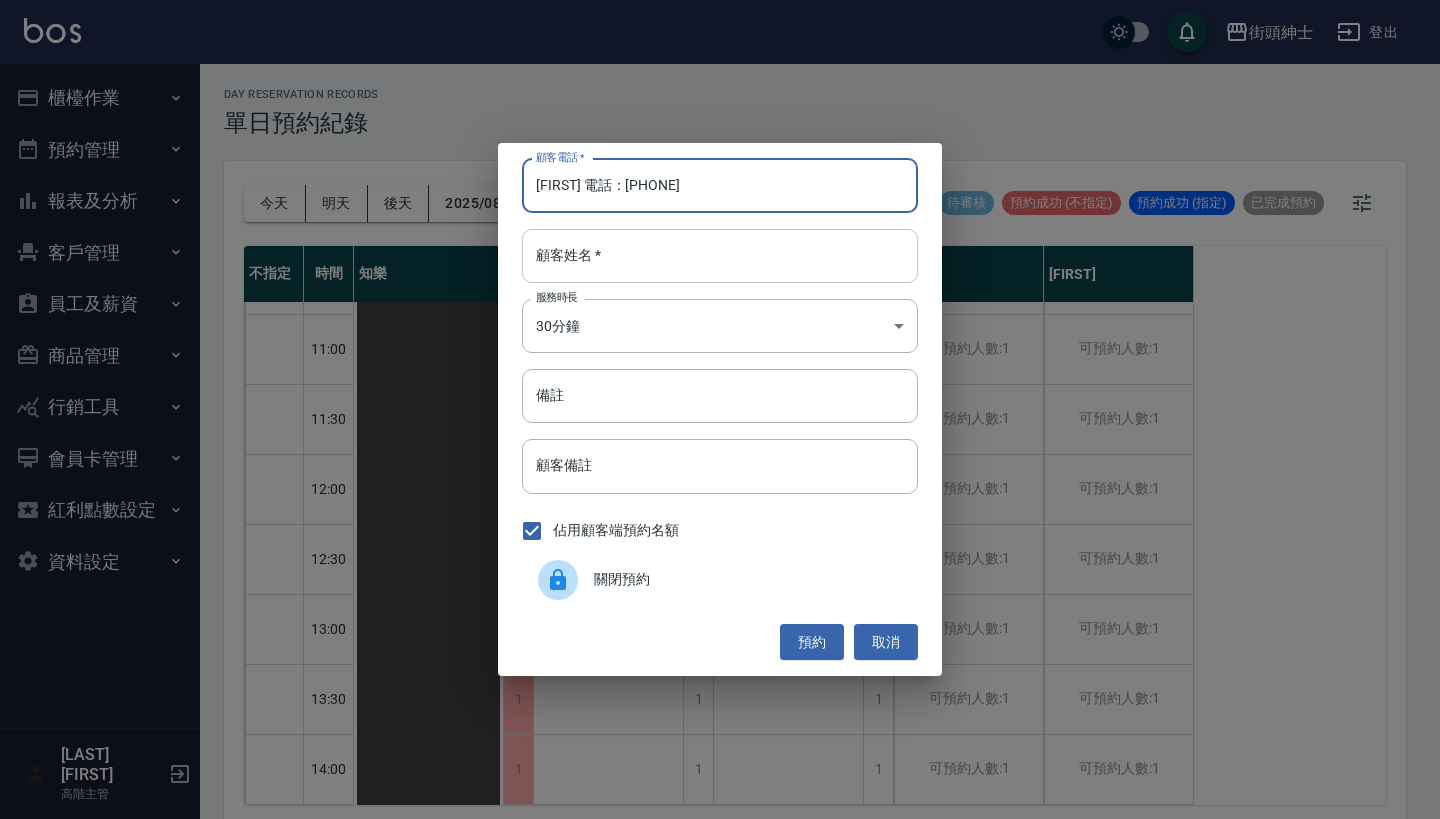 type on "Sky 電話：0970007489" 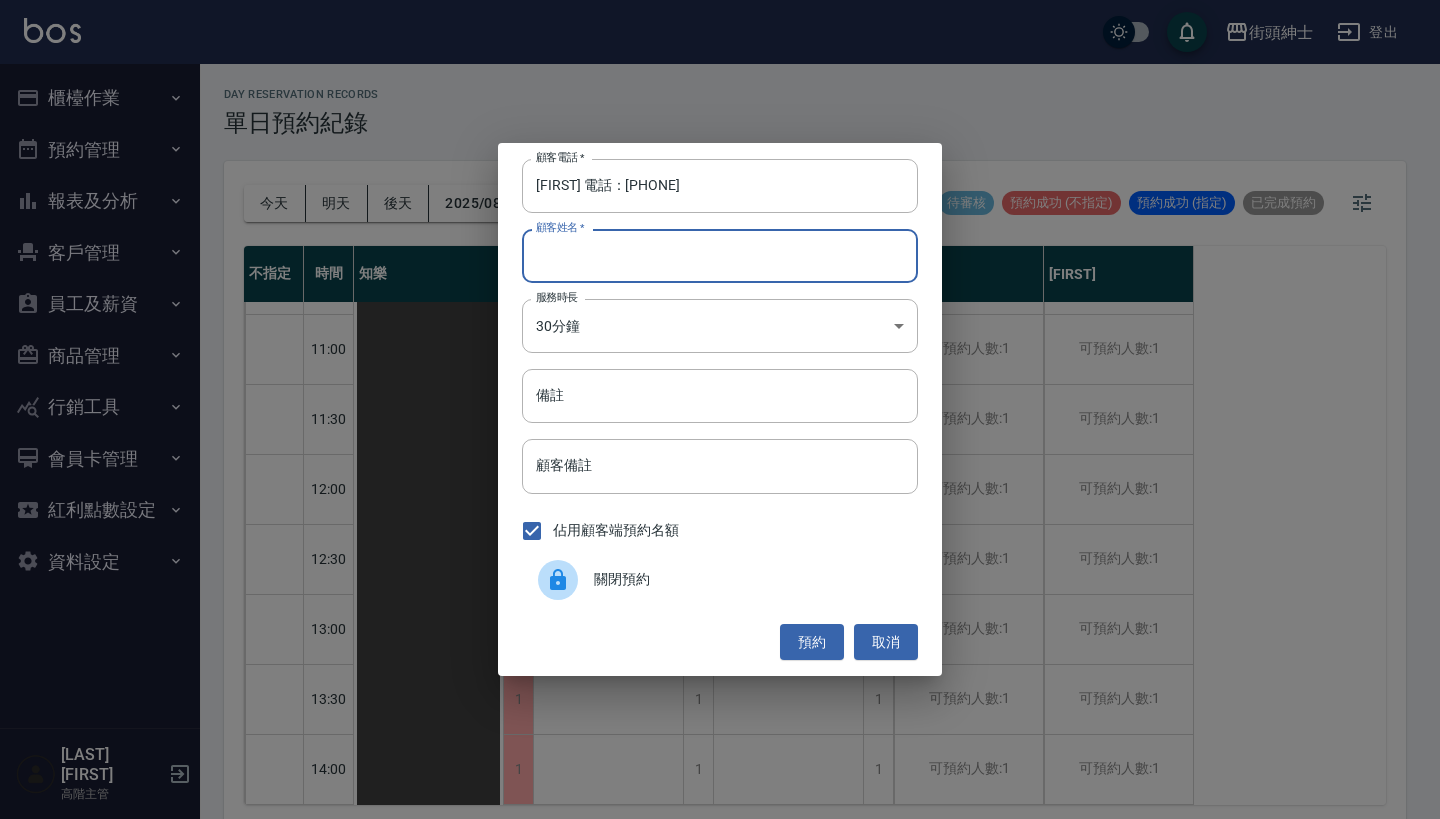 paste on "Sky 電話：0970007489" 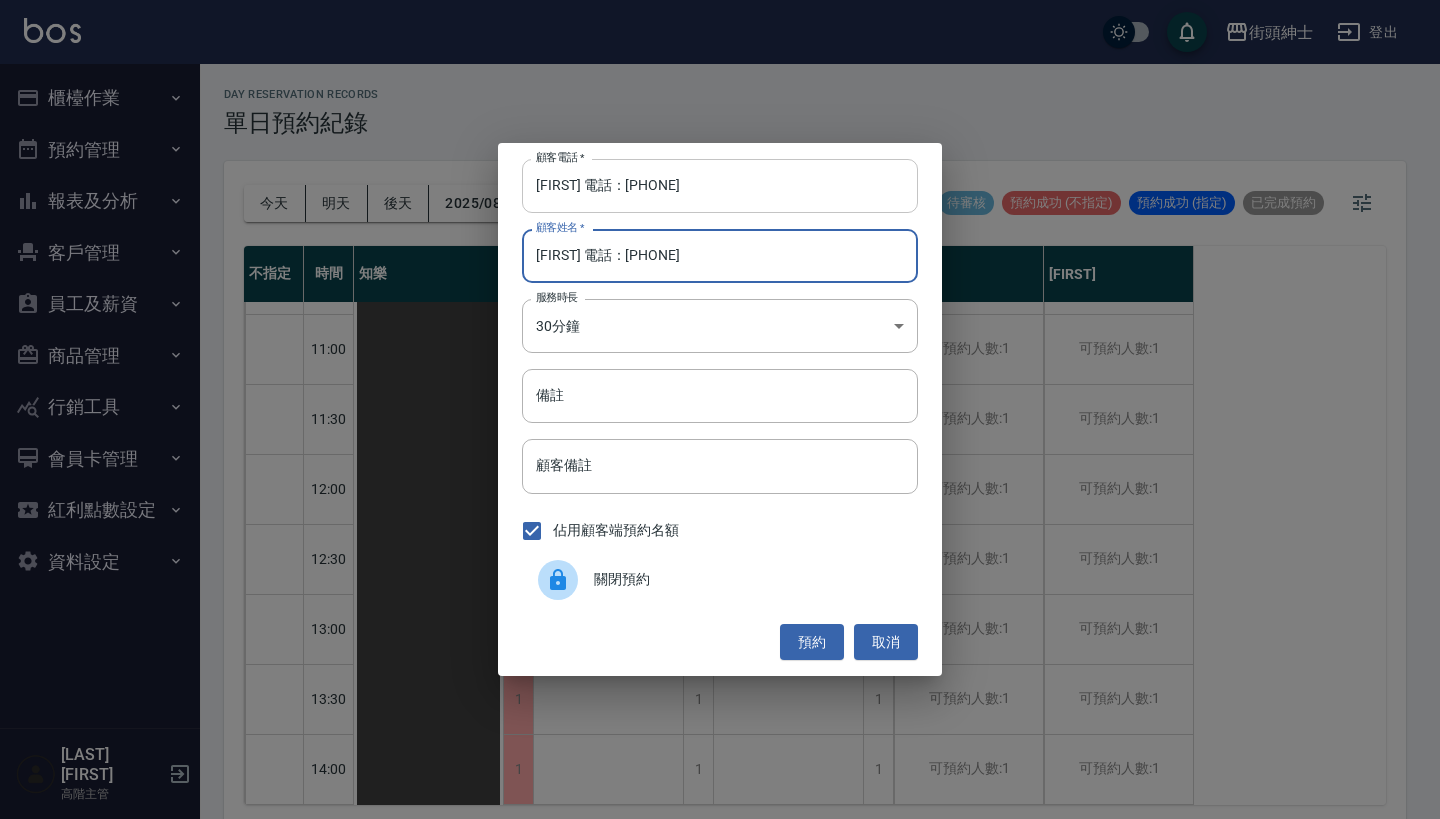 type on "Sky 電話：0970007489" 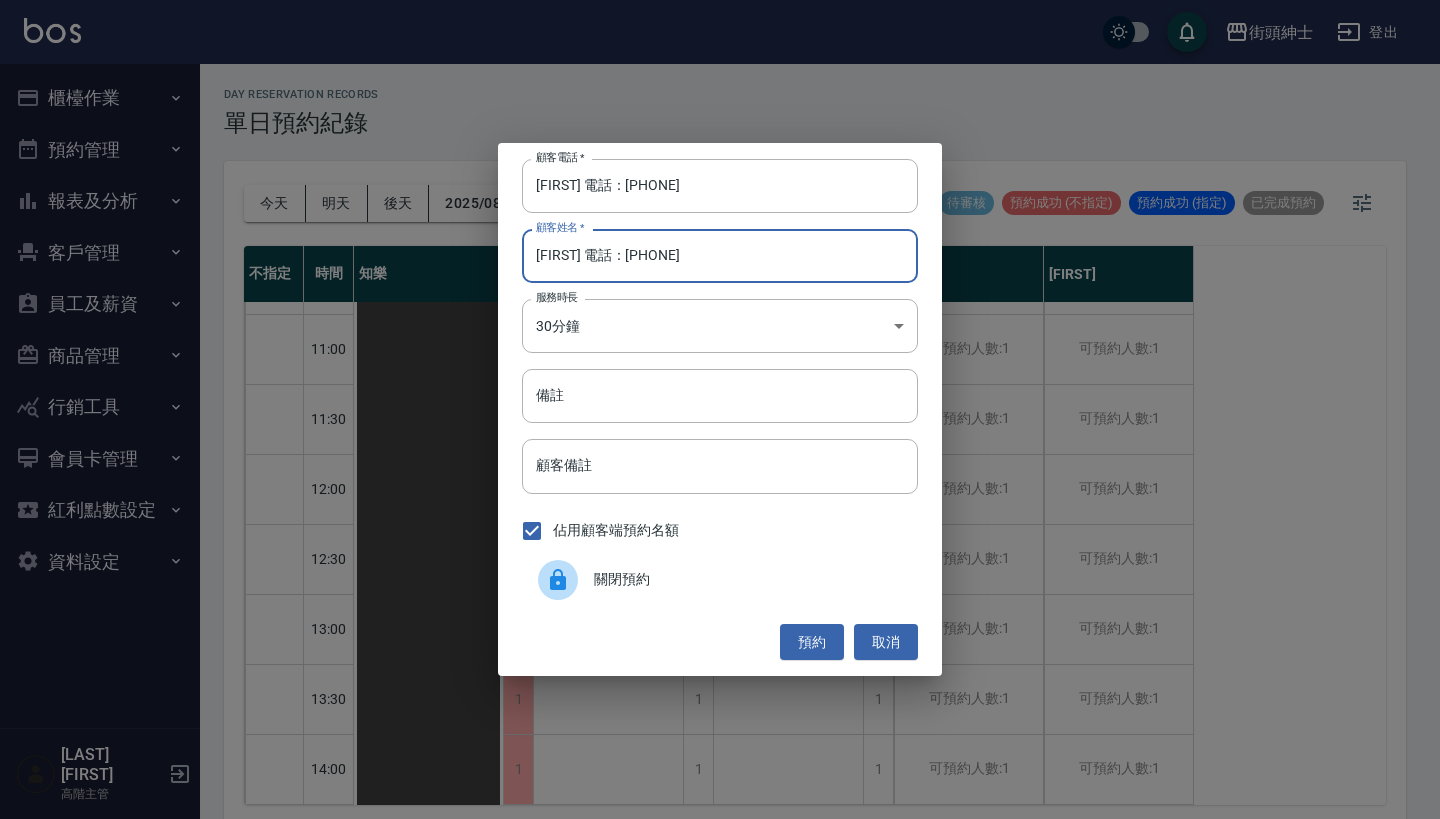 drag, startPoint x: 604, startPoint y: 183, endPoint x: 425, endPoint y: 181, distance: 179.01117 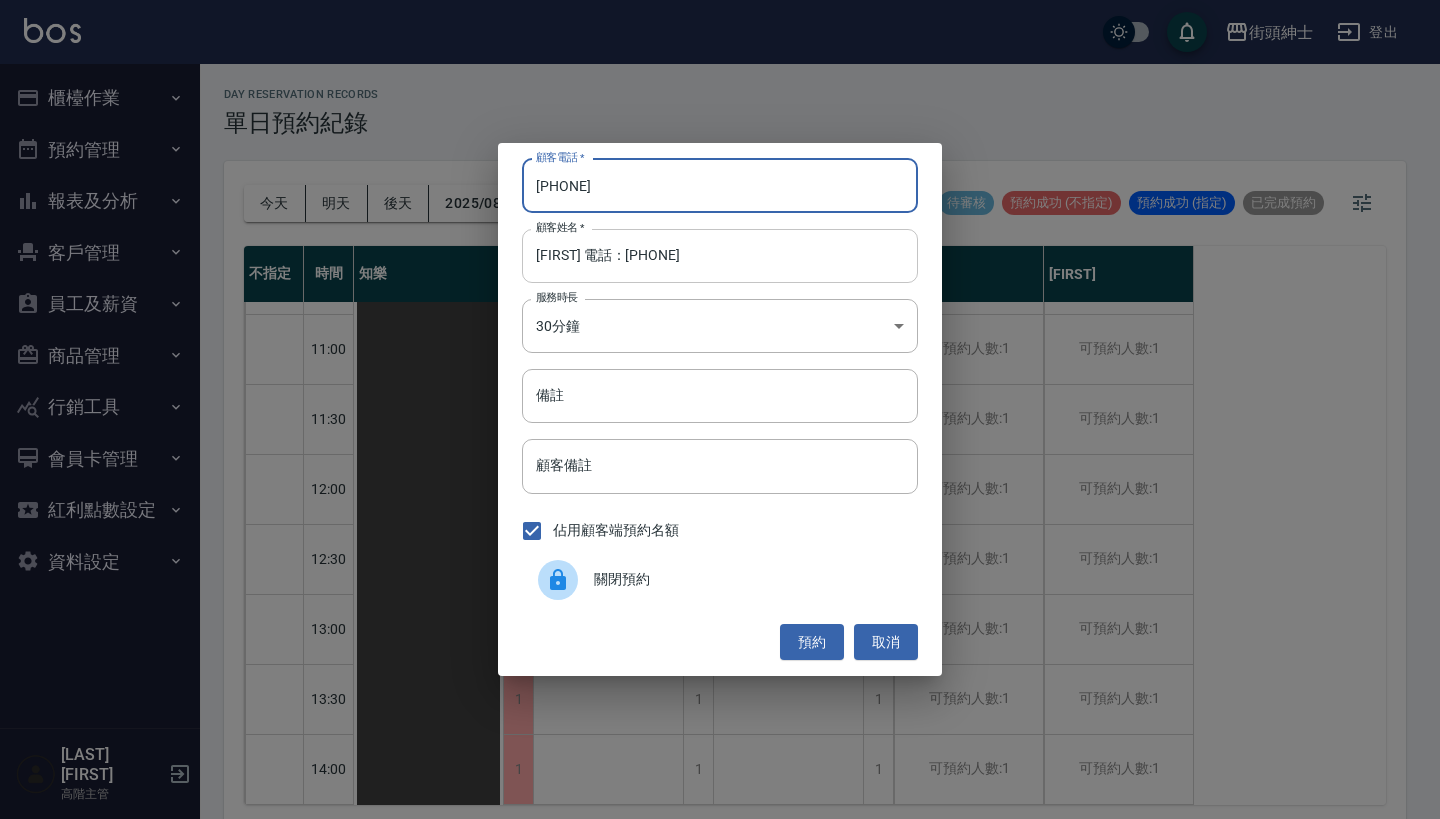 type on "0970007489" 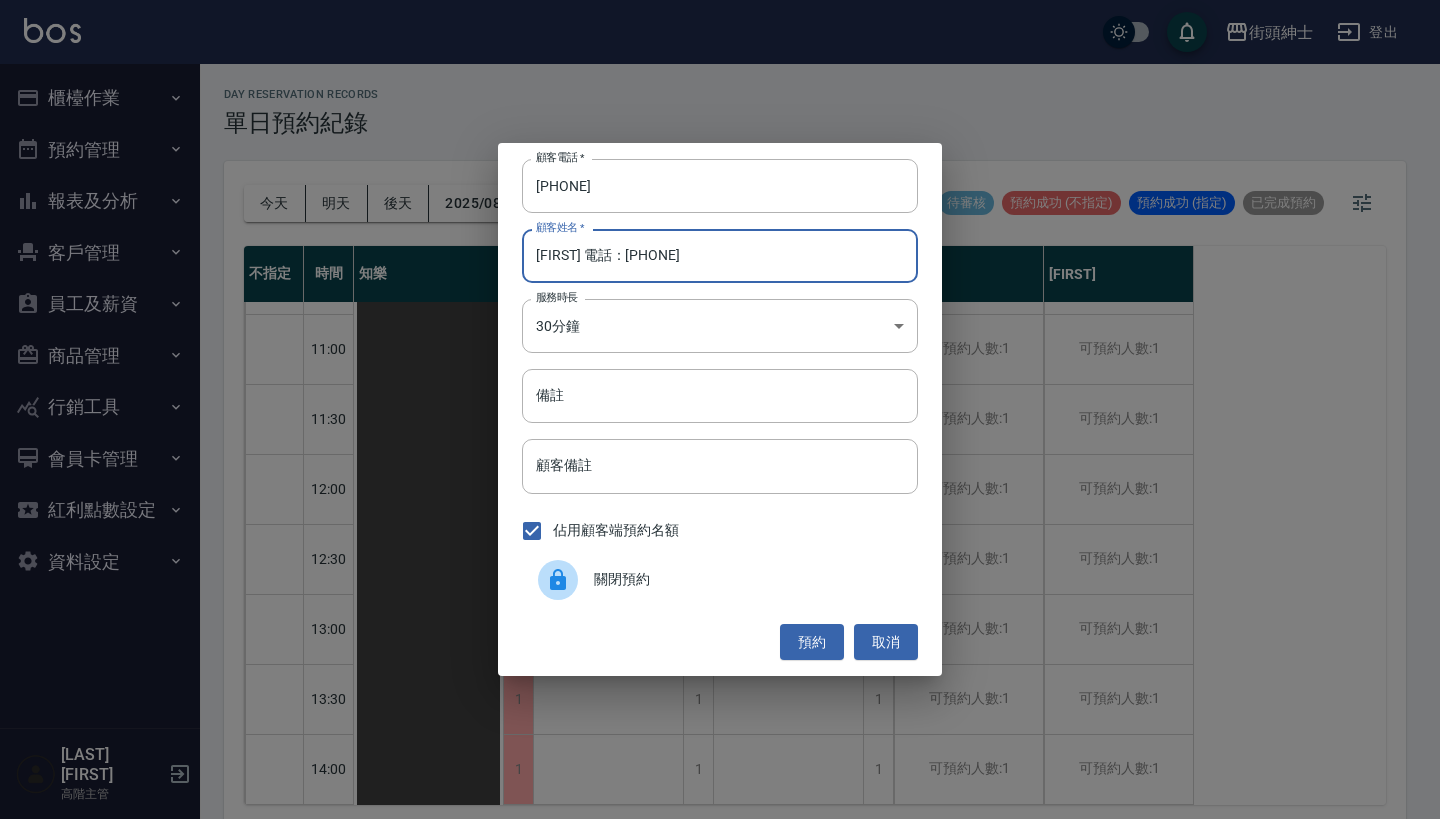 drag, startPoint x: 691, startPoint y: 266, endPoint x: 559, endPoint y: 258, distance: 132.2422 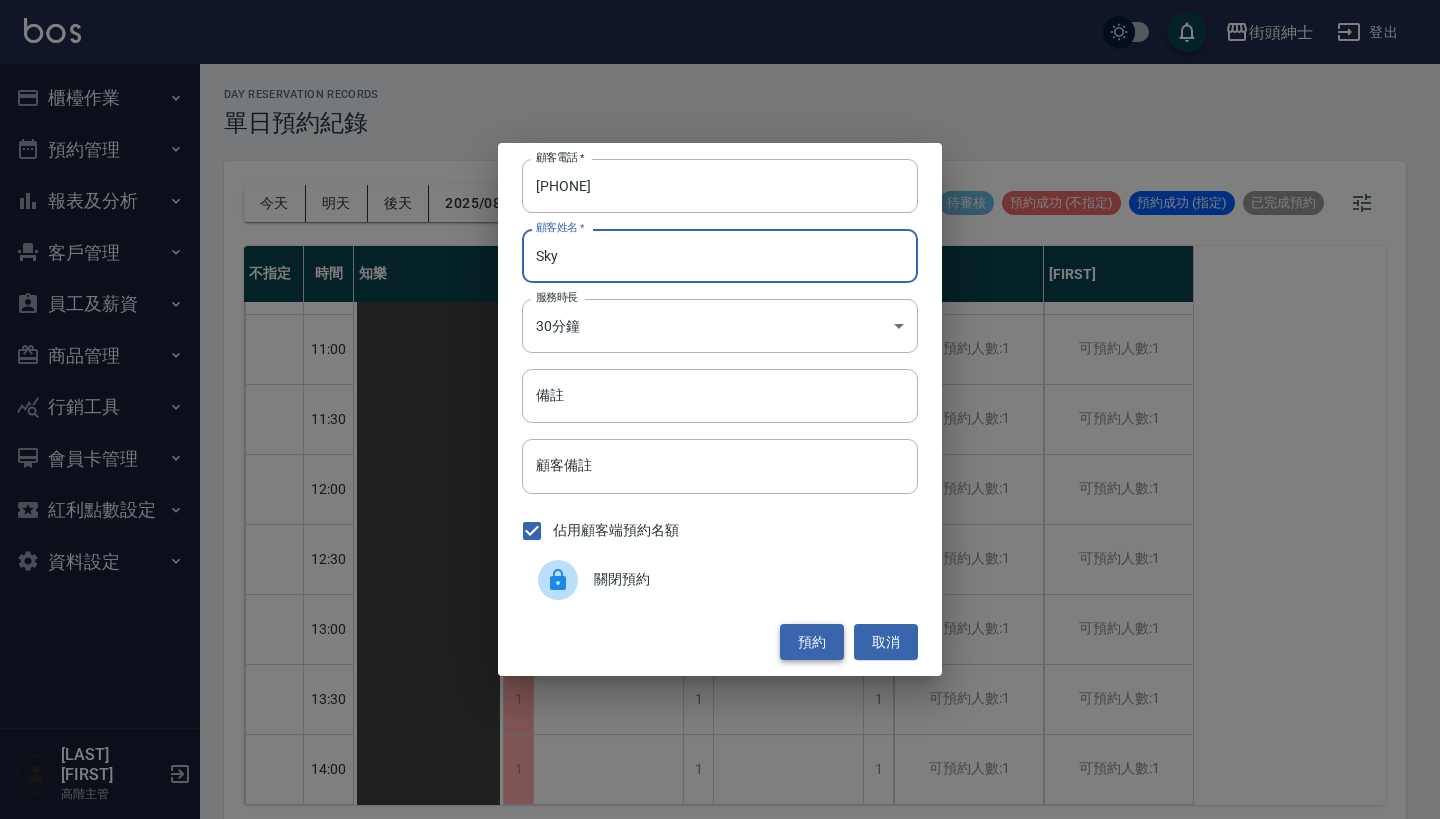 type on "Sky" 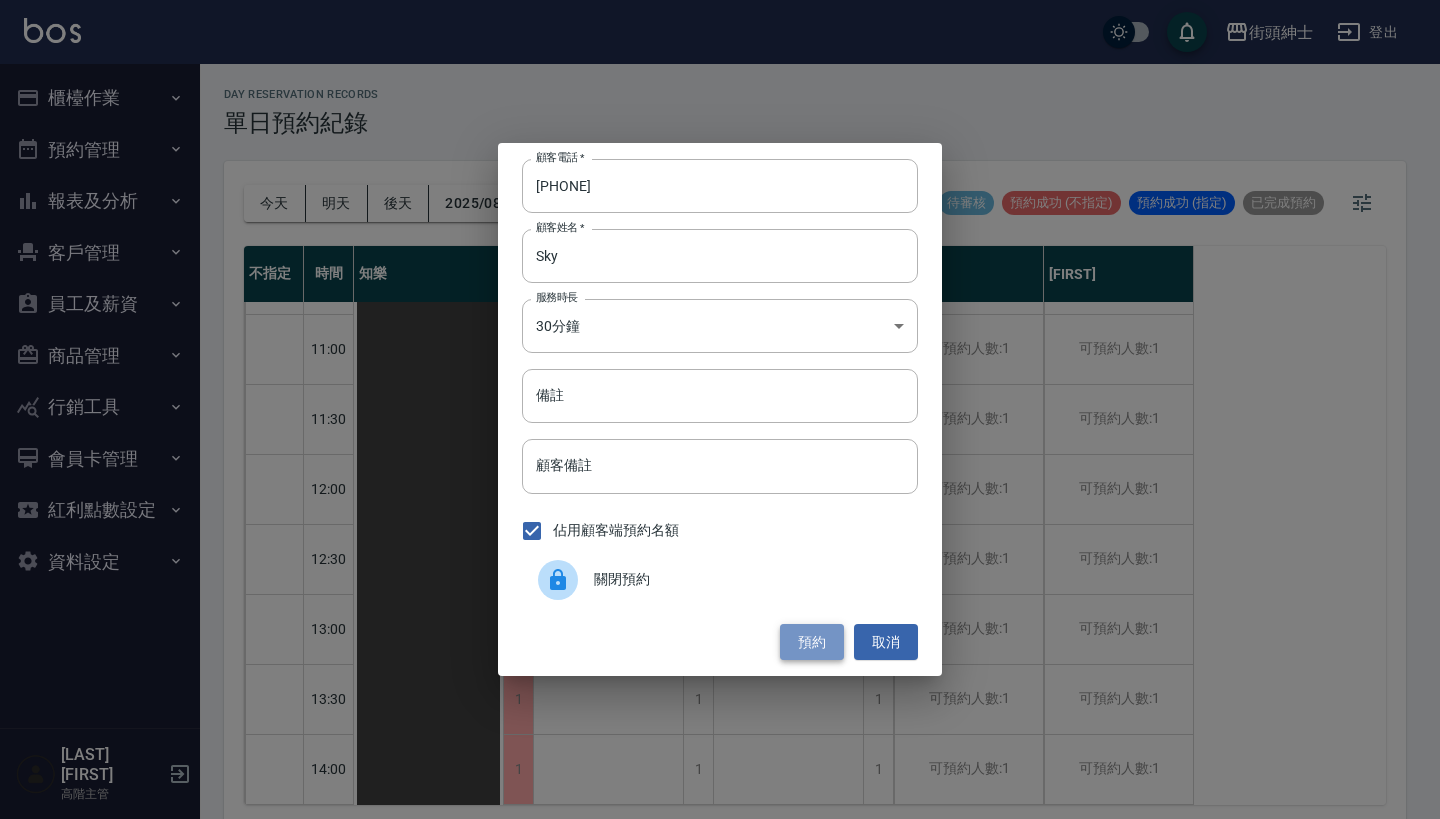 click on "預約" at bounding box center [812, 642] 